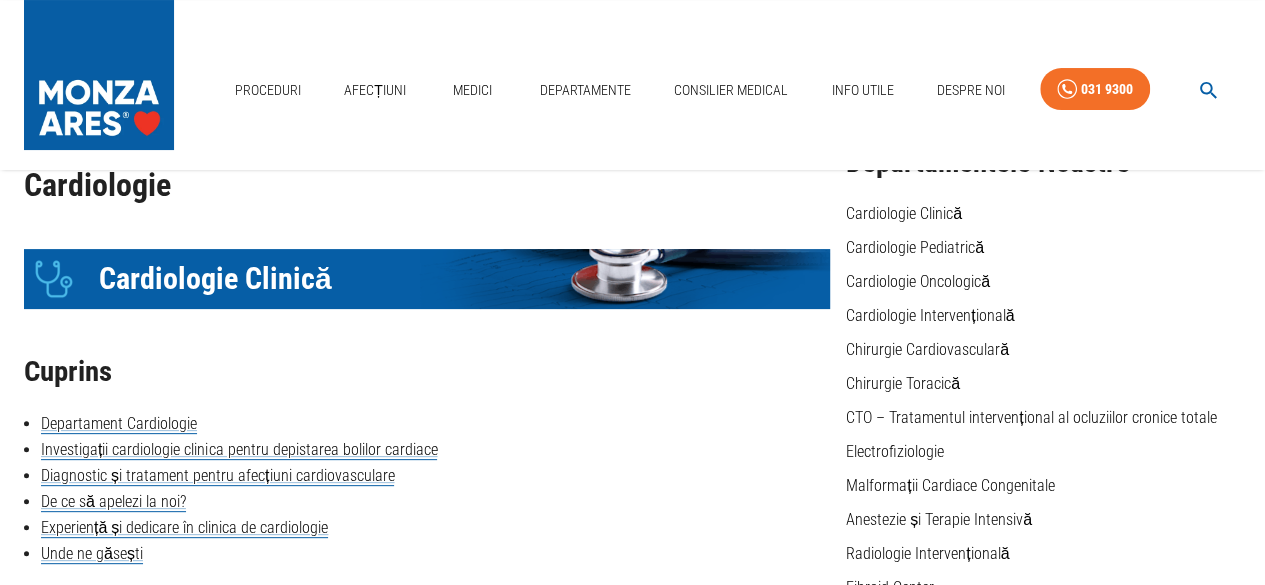 scroll, scrollTop: 100, scrollLeft: 0, axis: vertical 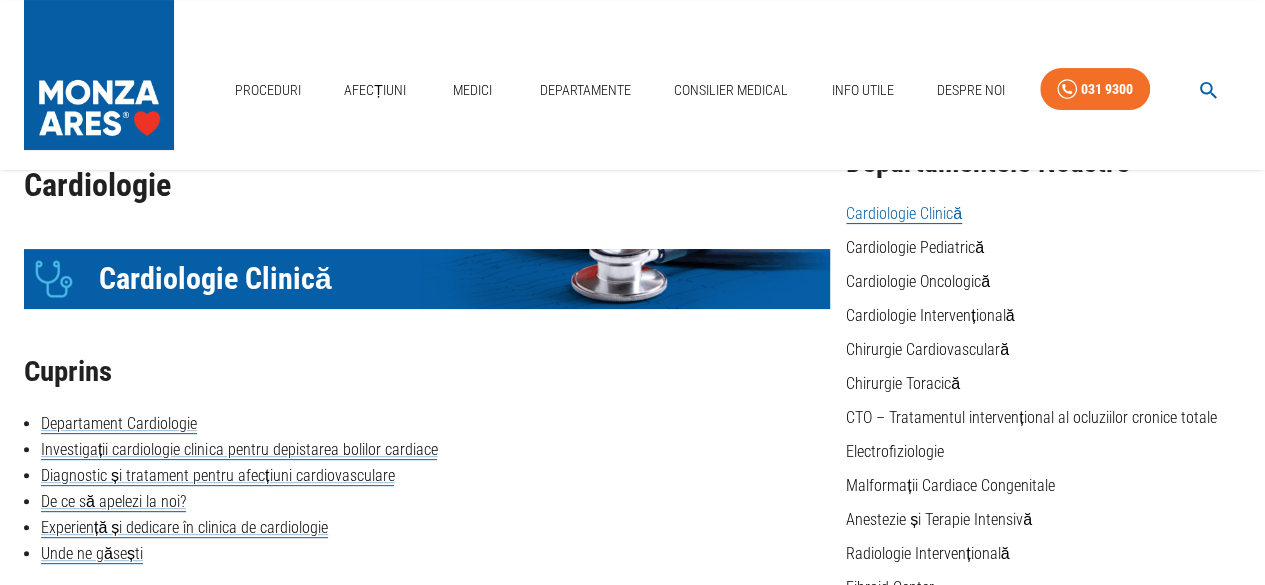click on "Cardiologie Clinică" at bounding box center [904, 214] 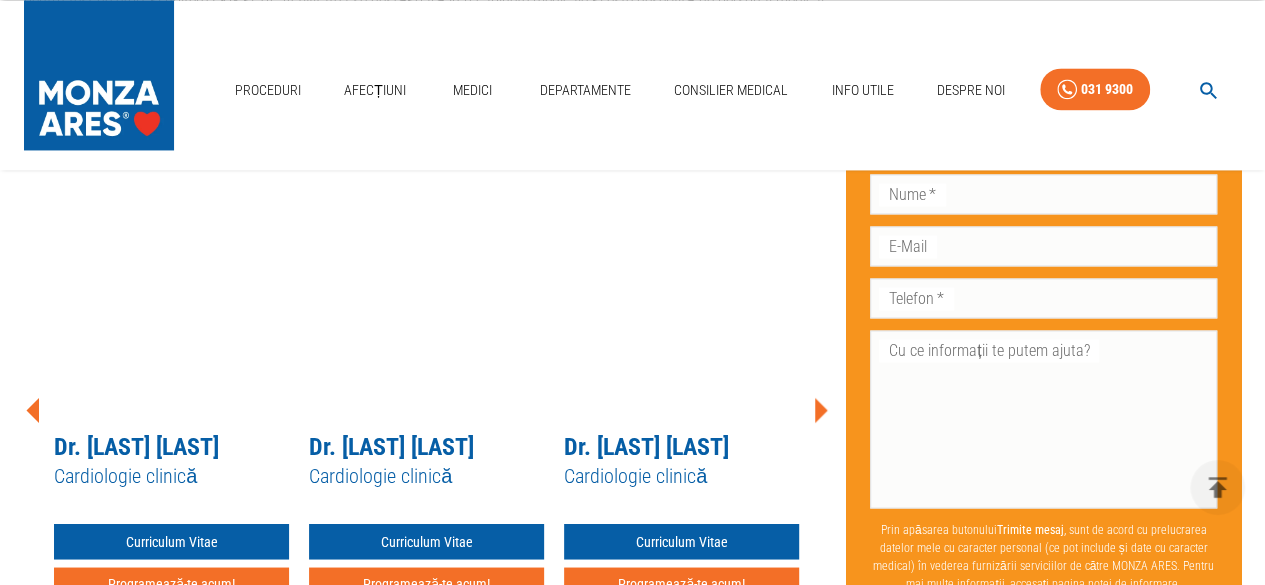 scroll, scrollTop: 1568, scrollLeft: 0, axis: vertical 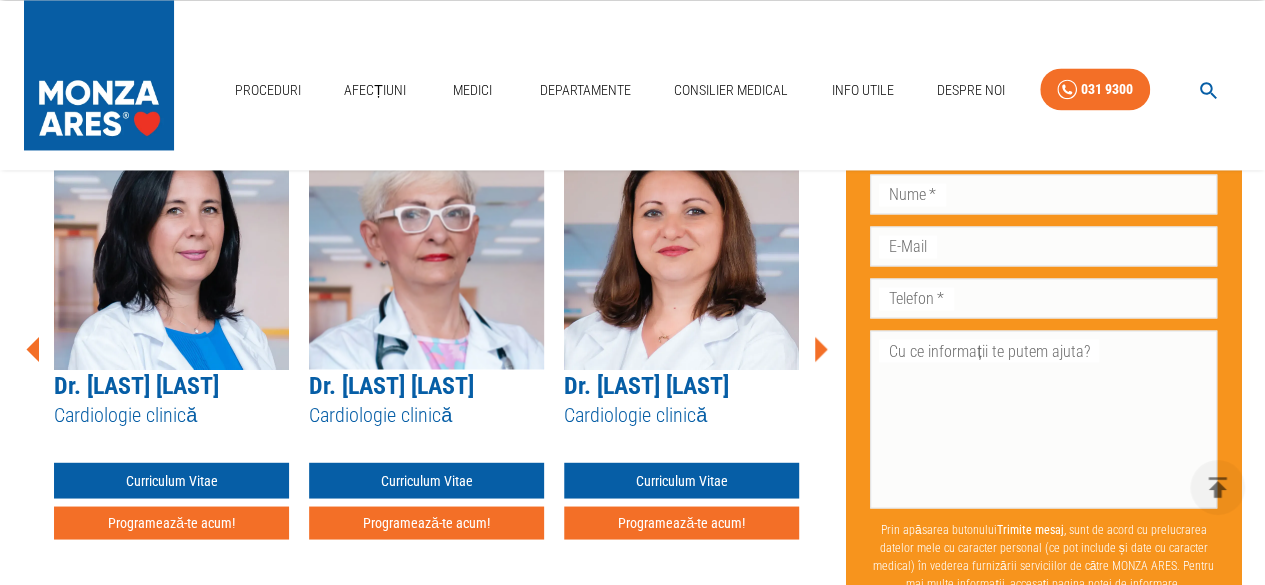 click 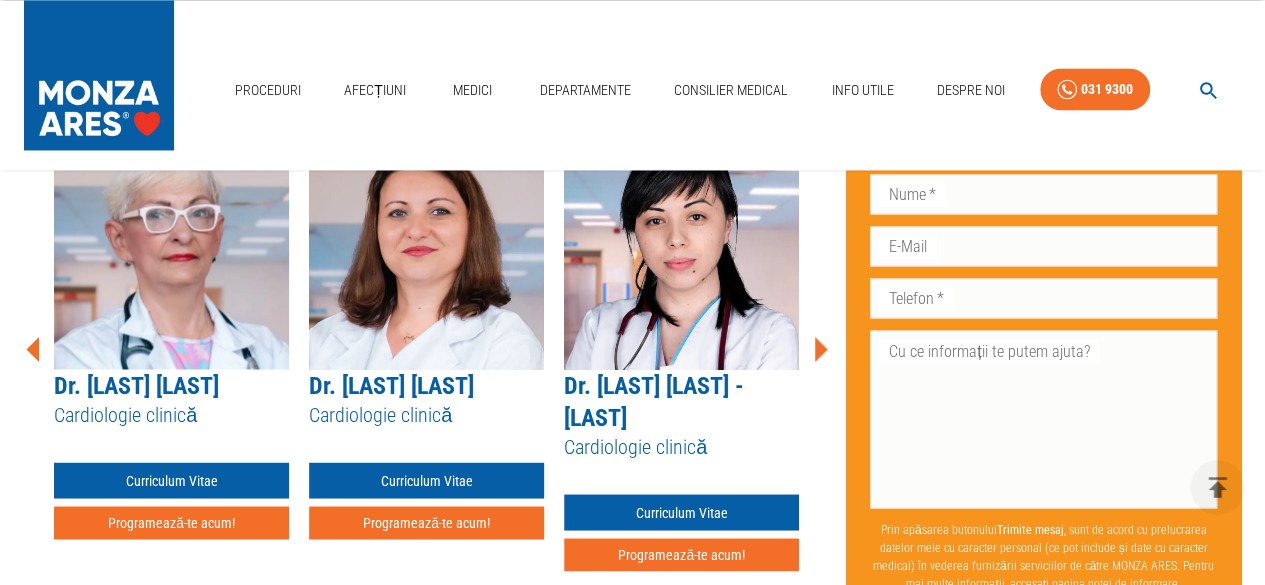 click 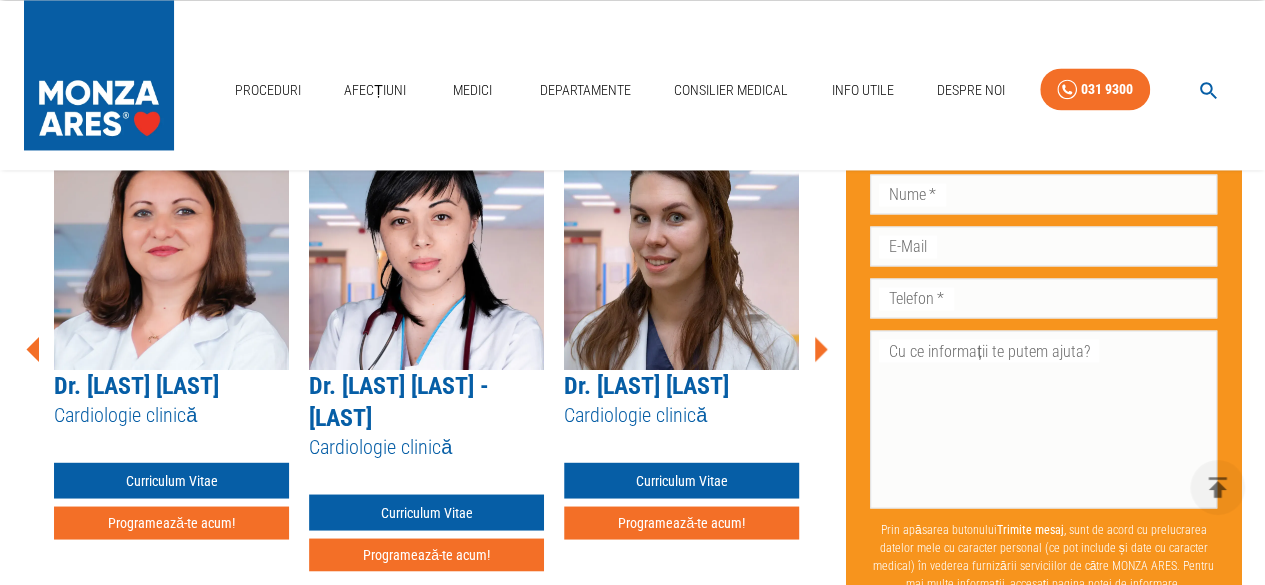 click 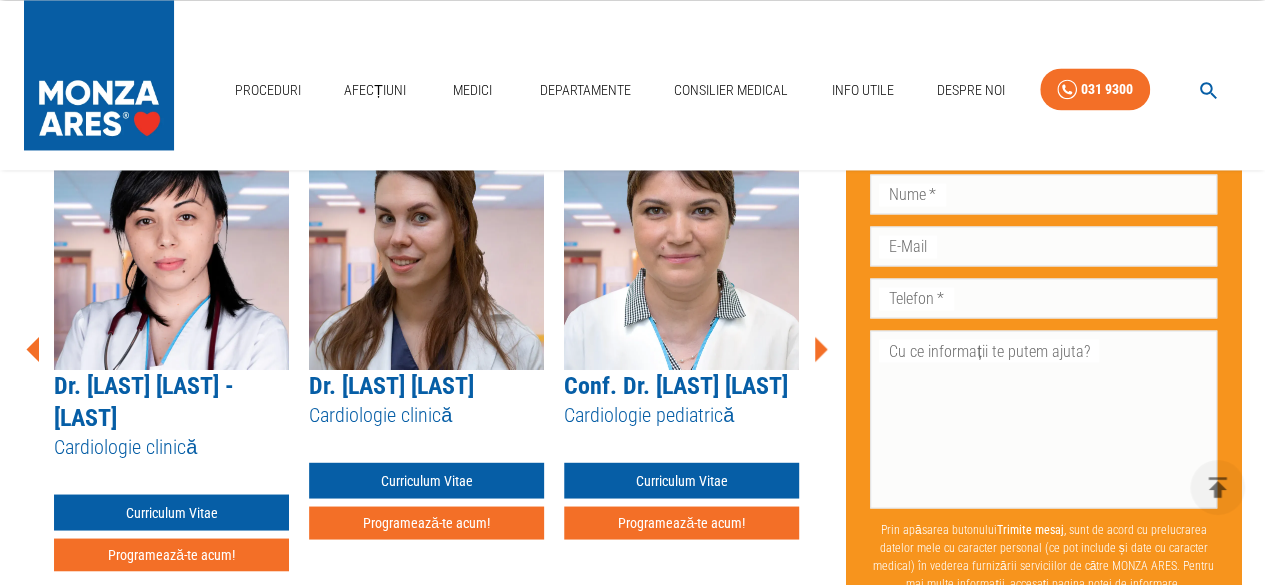 click 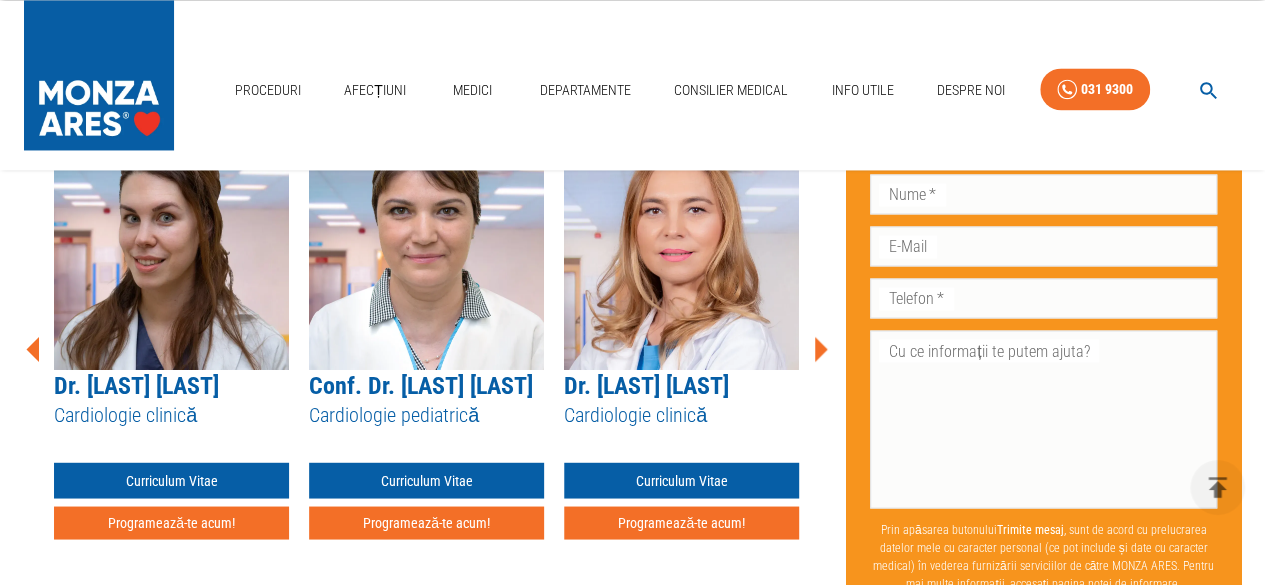 click 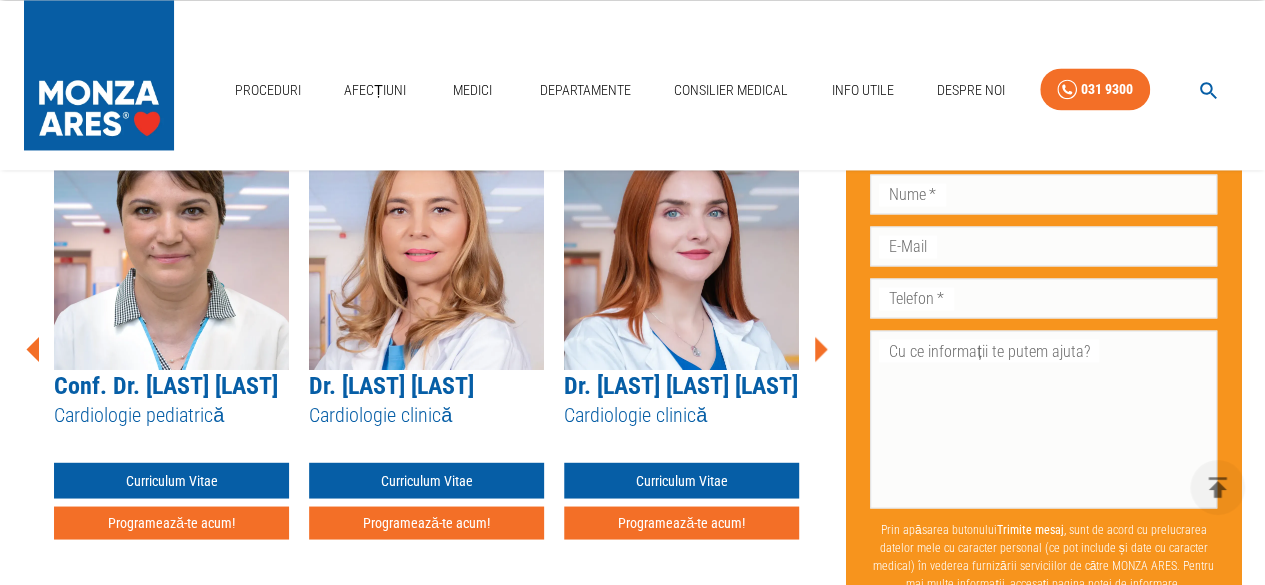 click 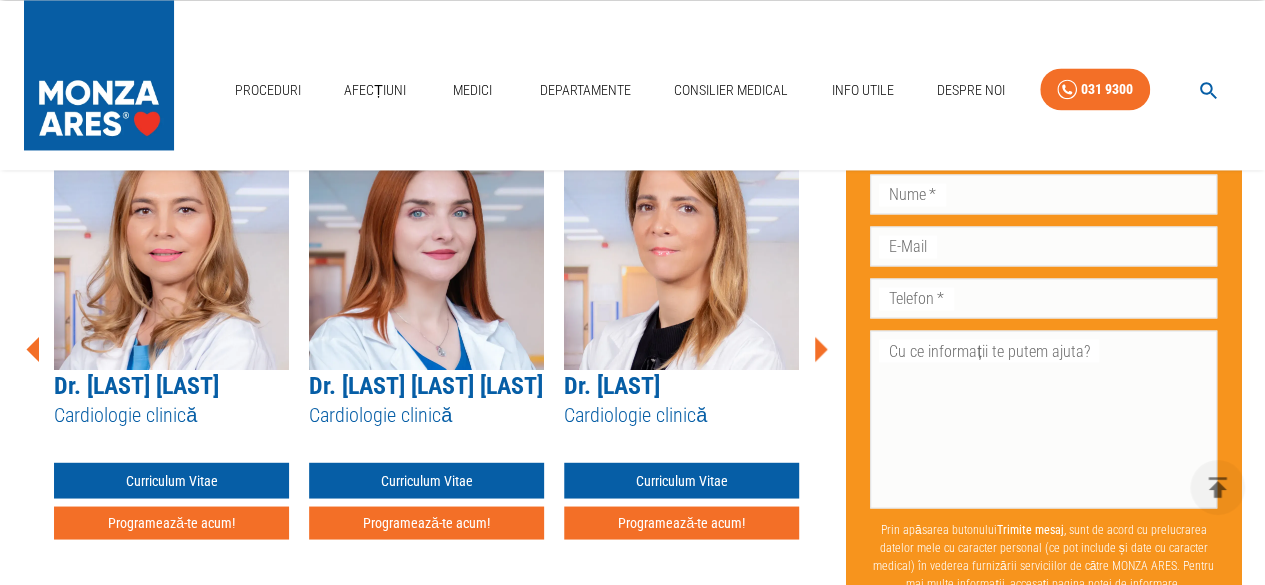 click 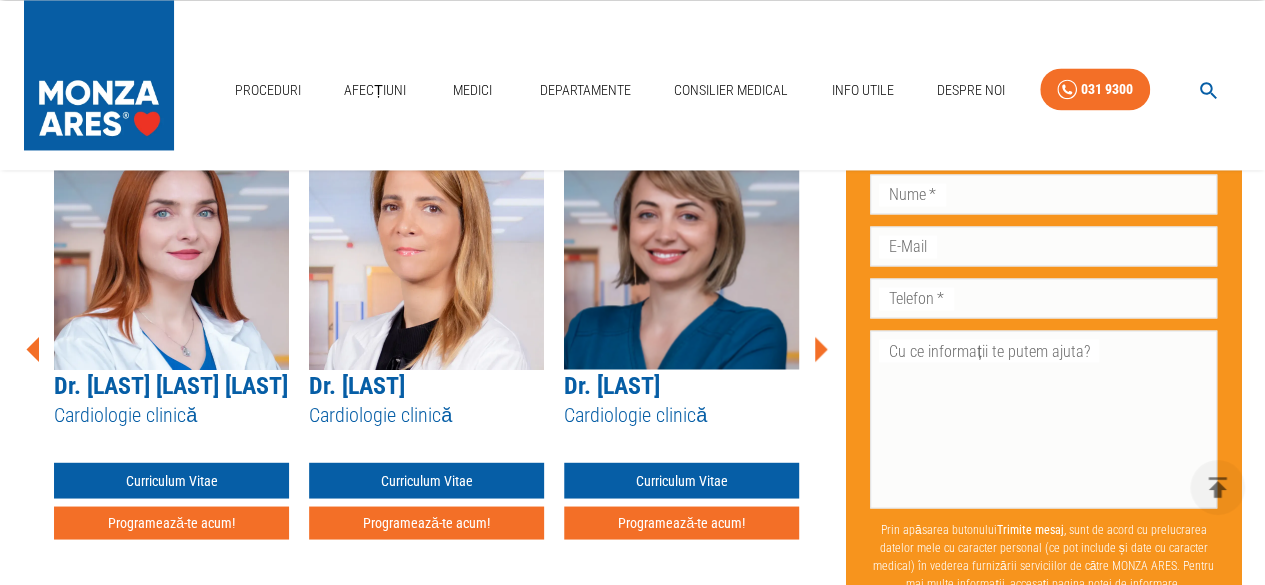 click 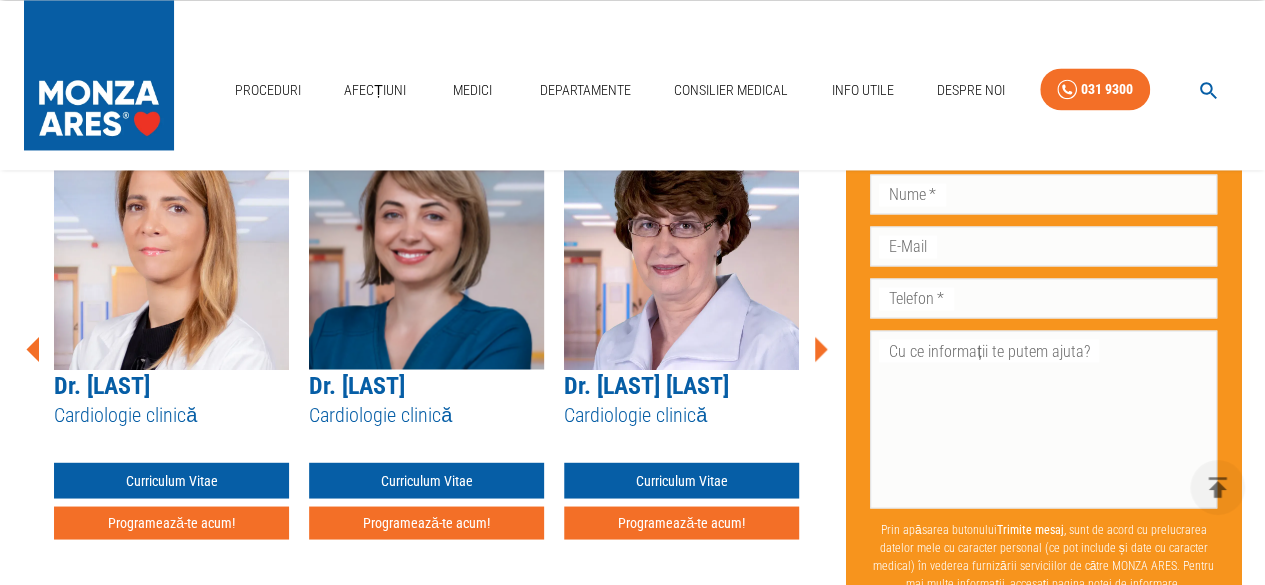 click 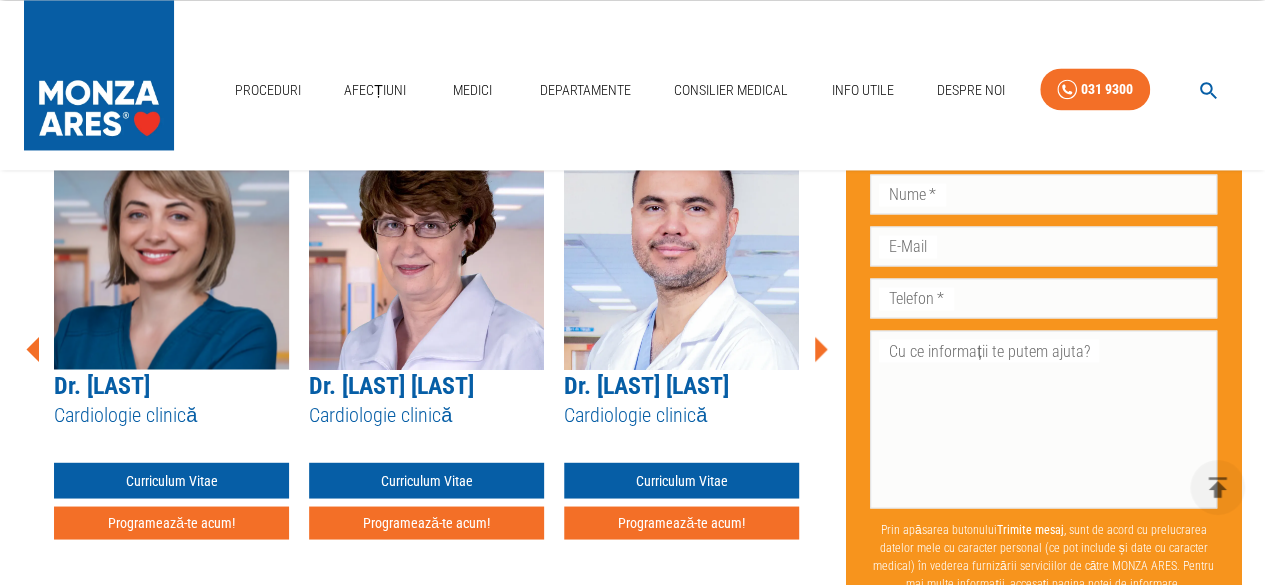 click 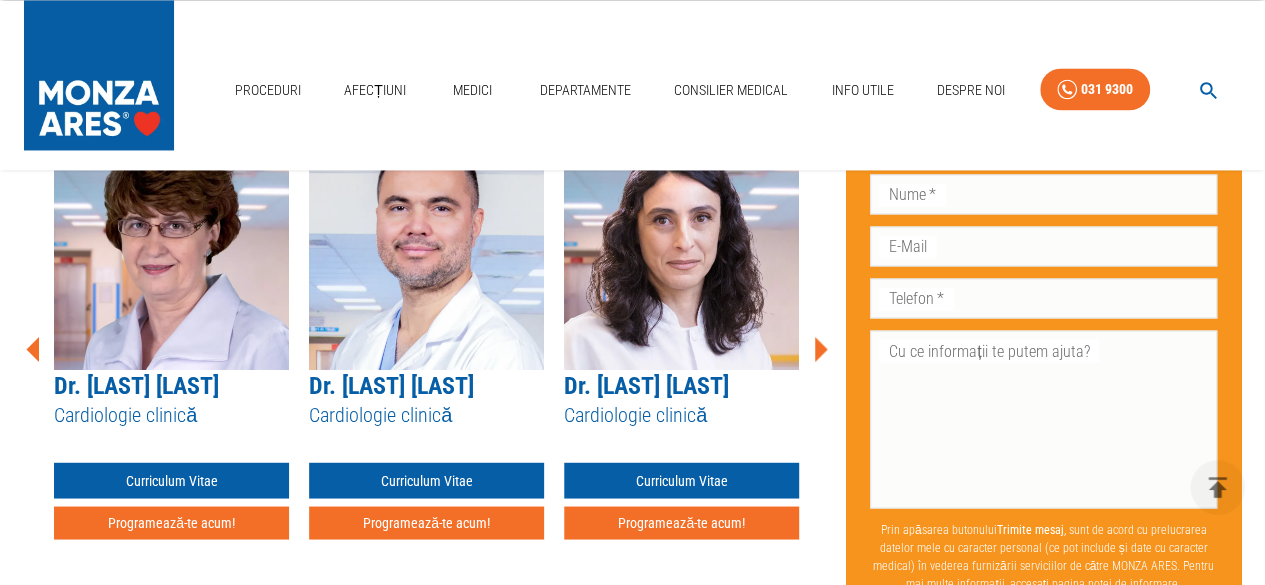click 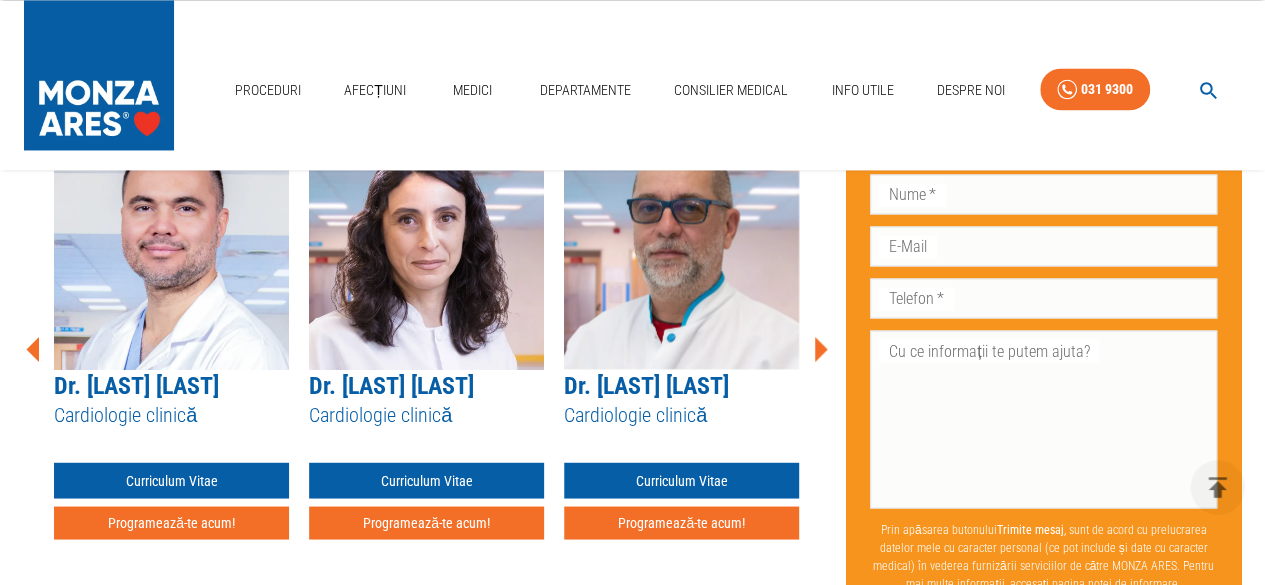 click 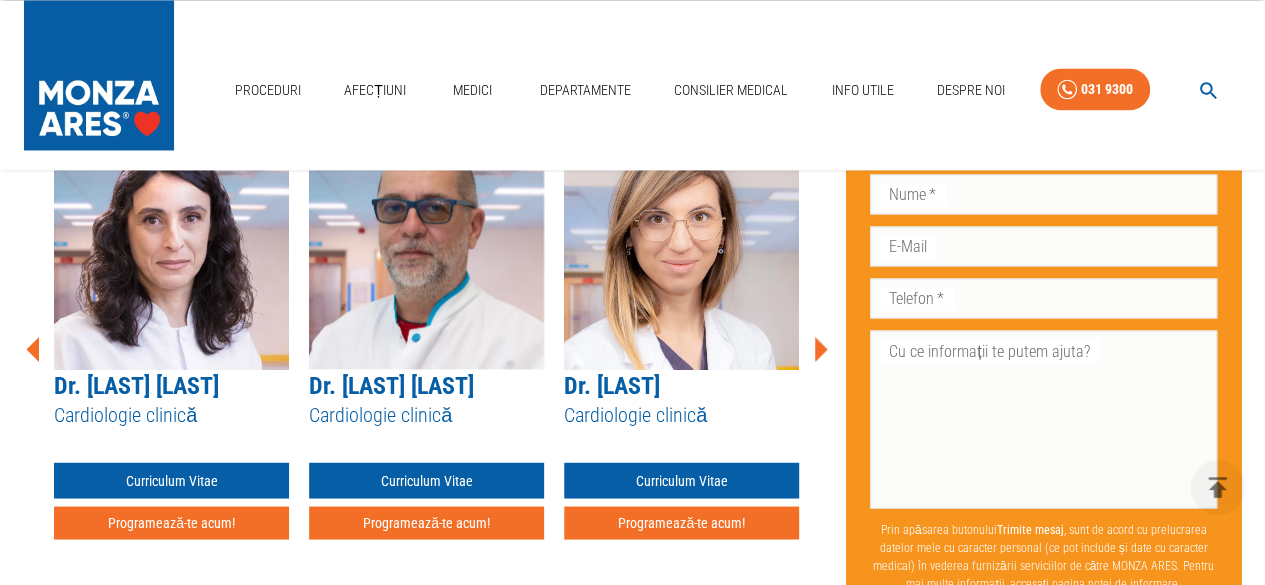 click 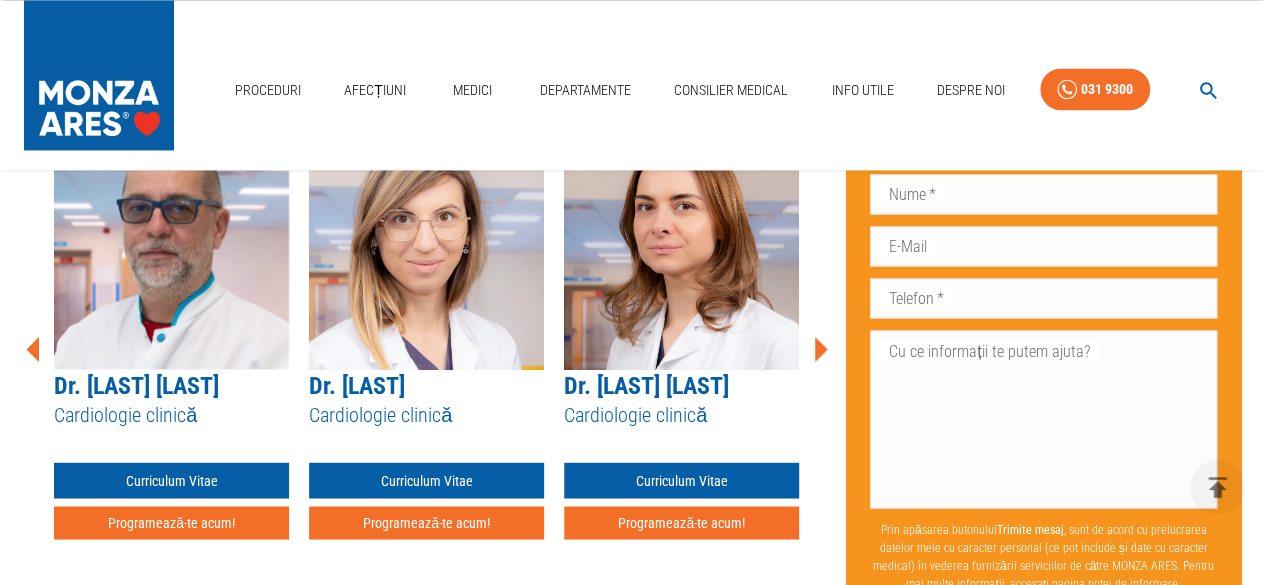 click 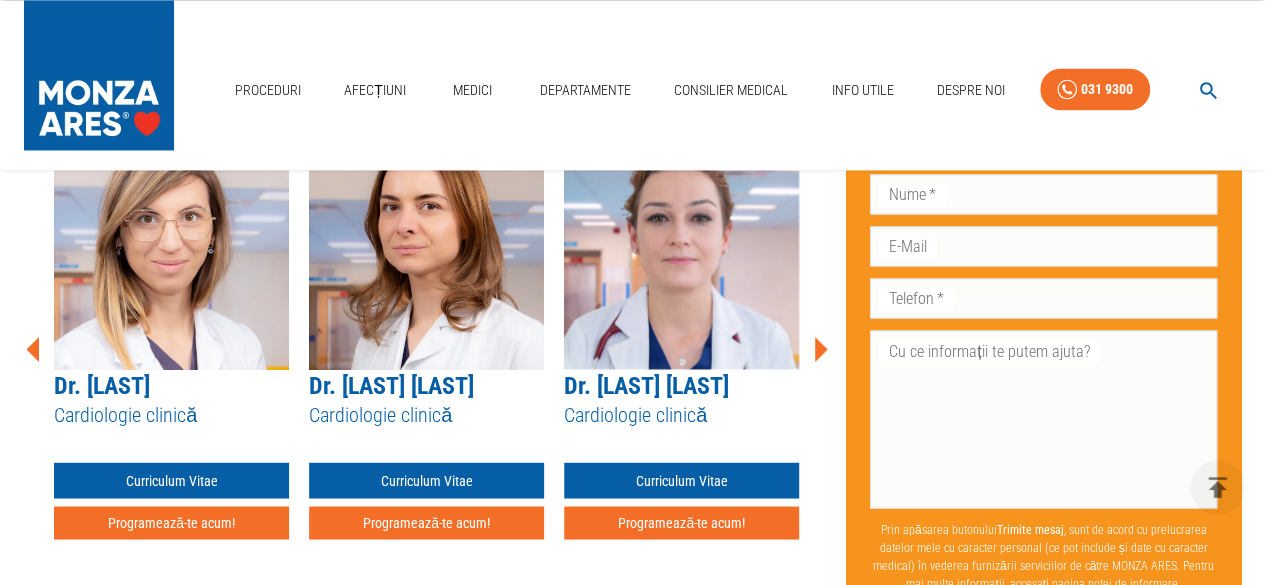 click 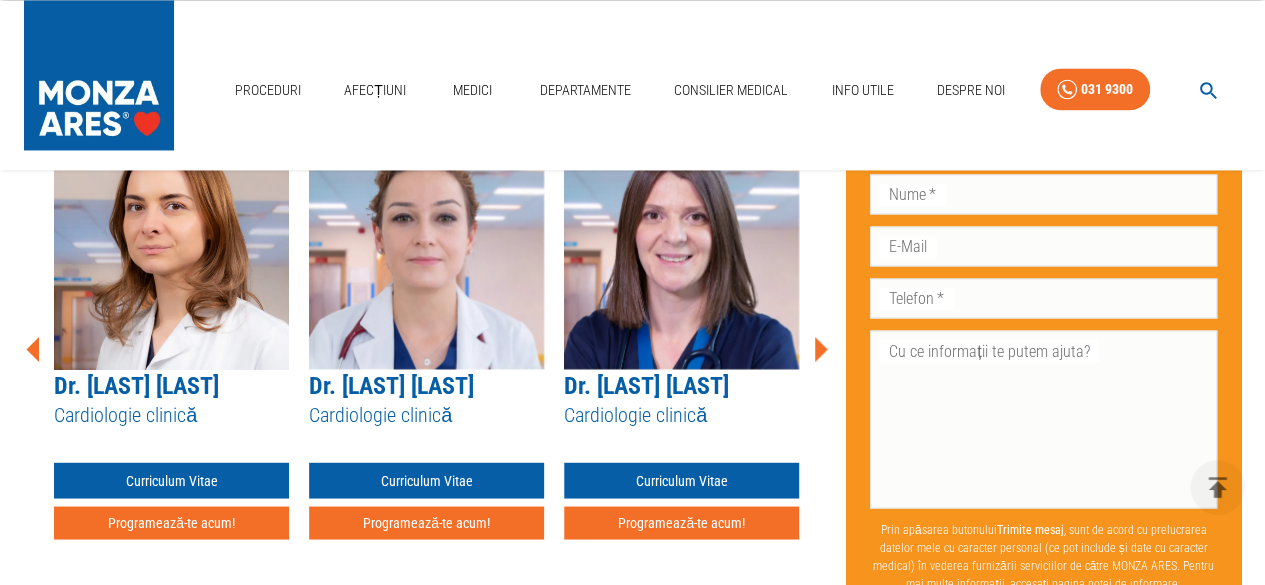 click 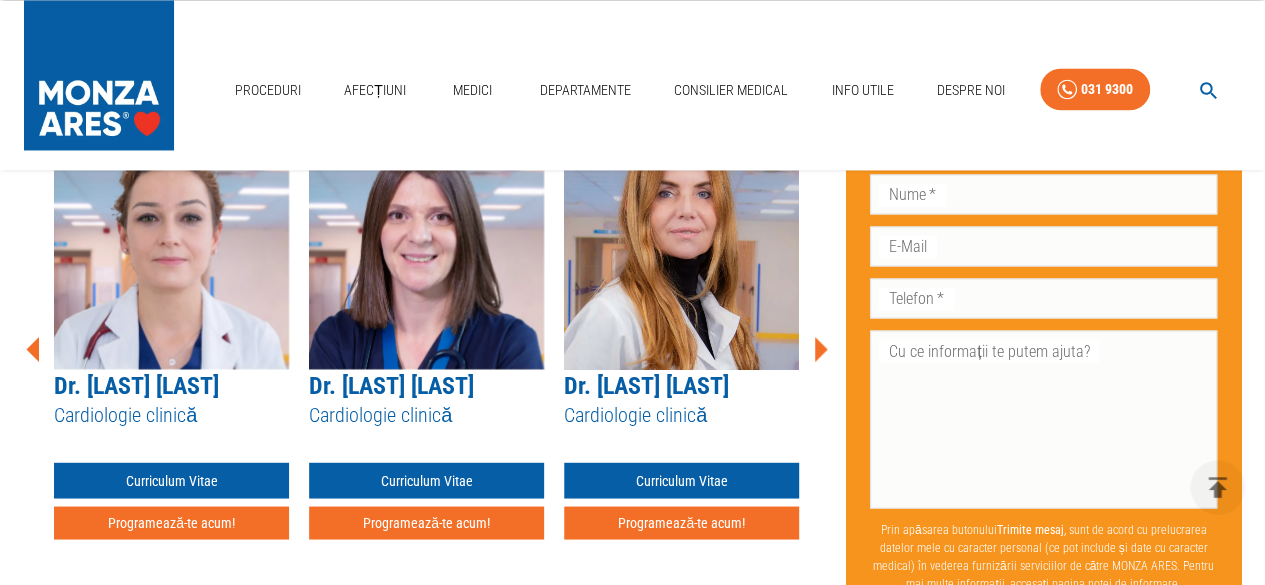 click 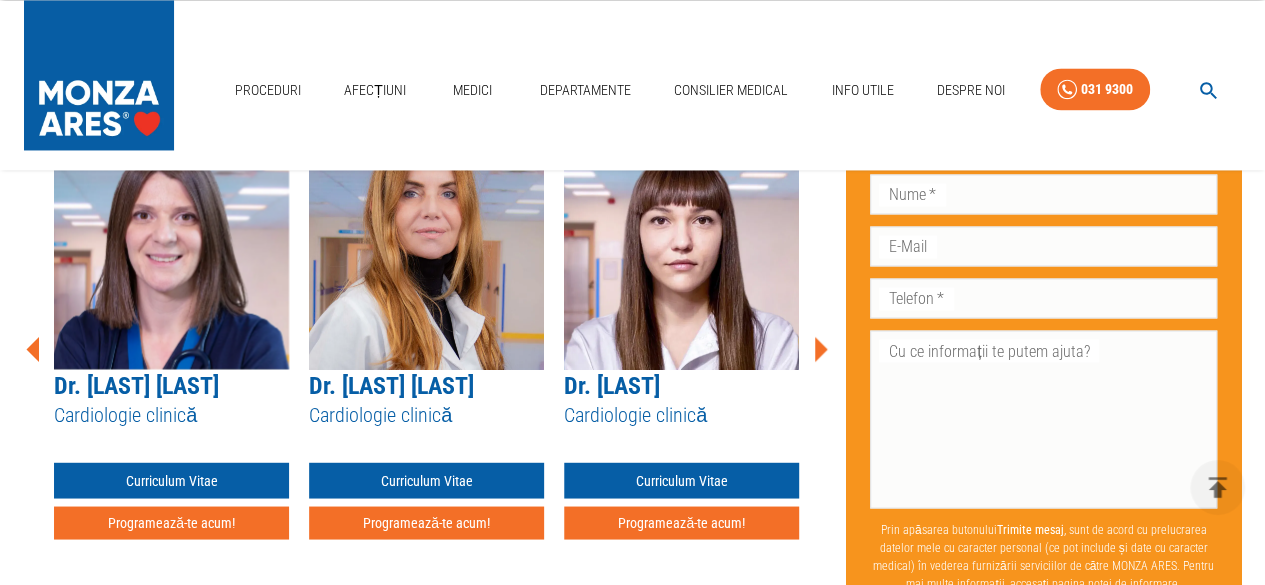 click 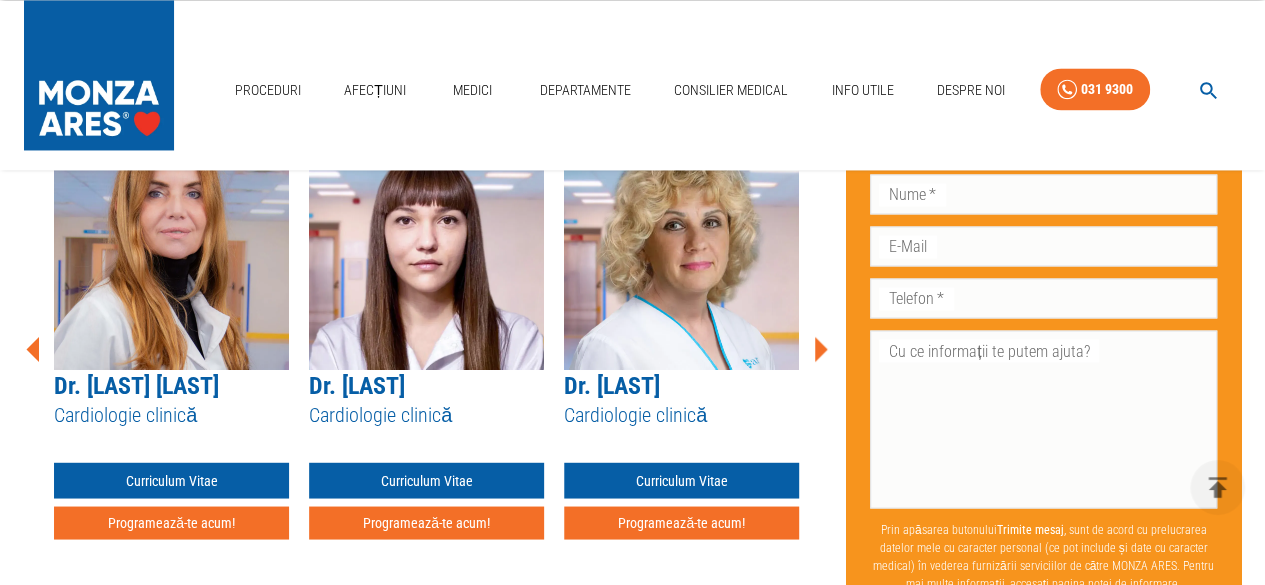click 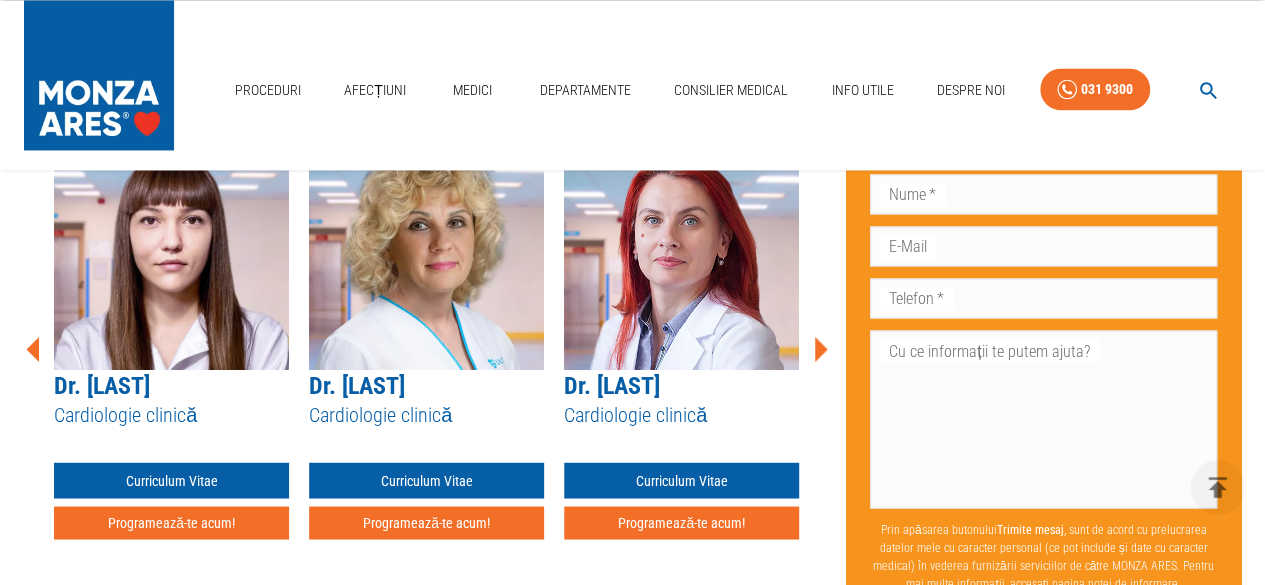 click 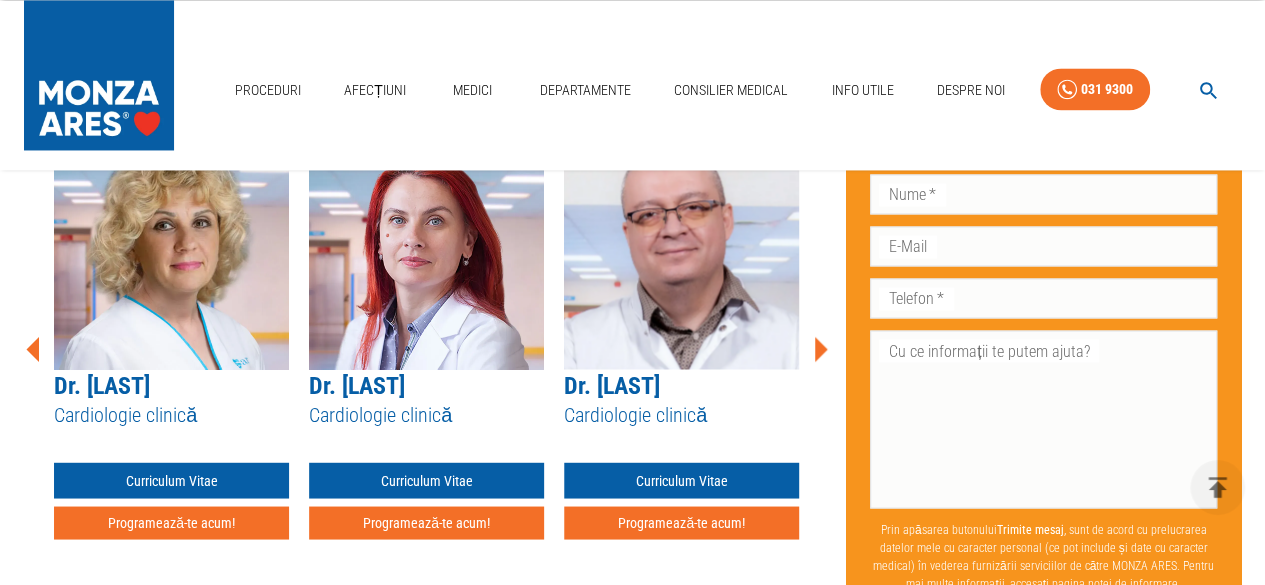 click 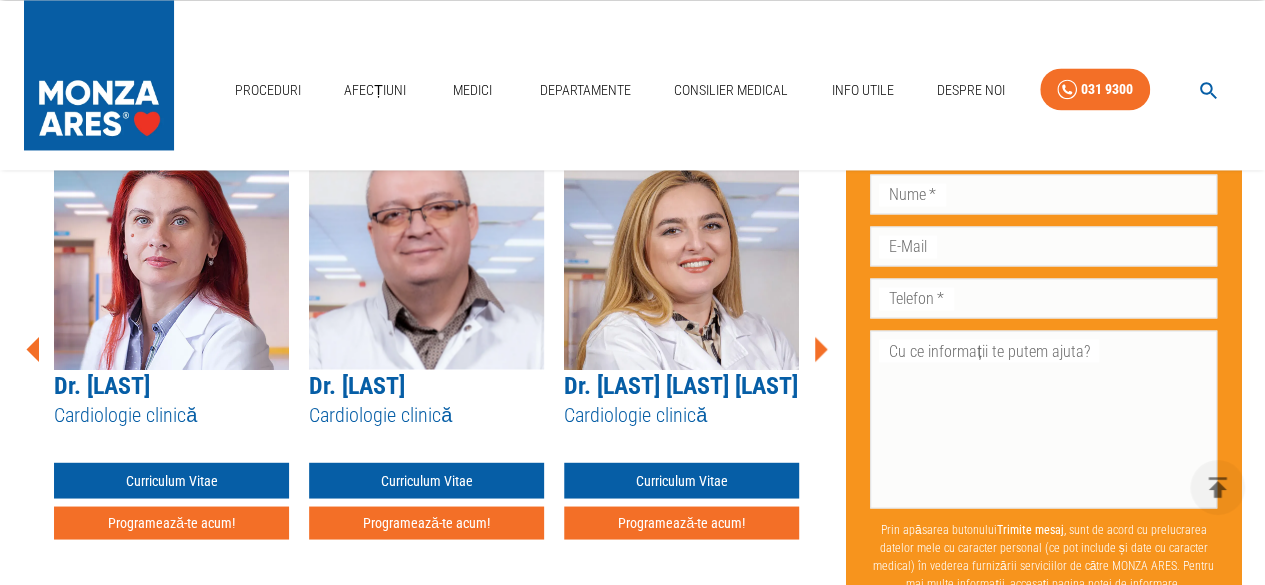 click 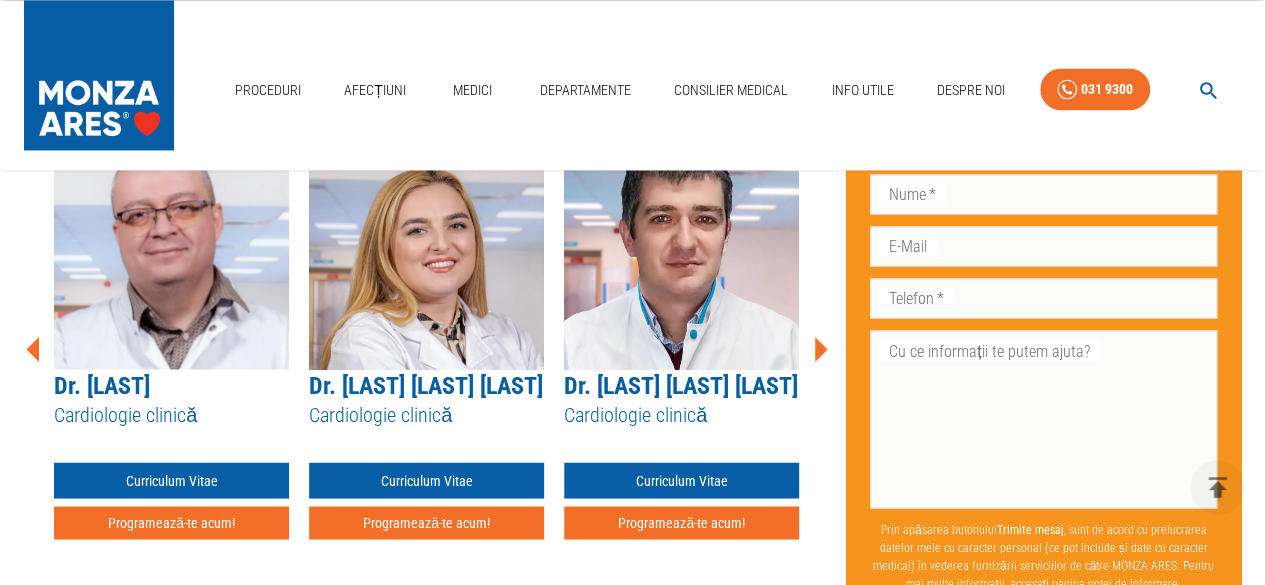 click 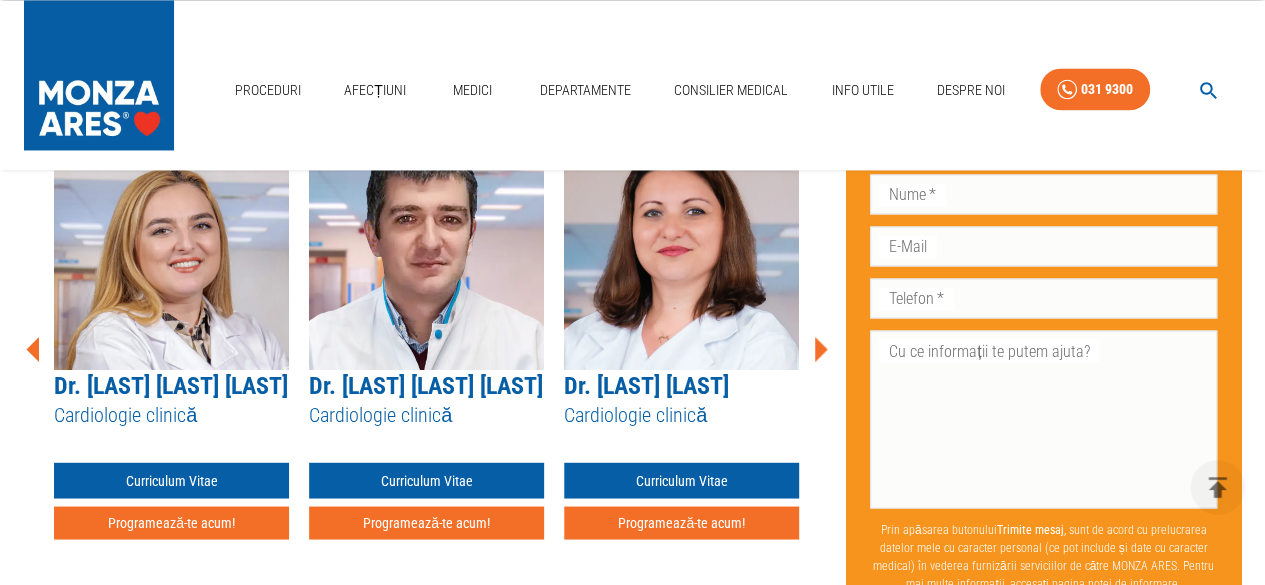 click 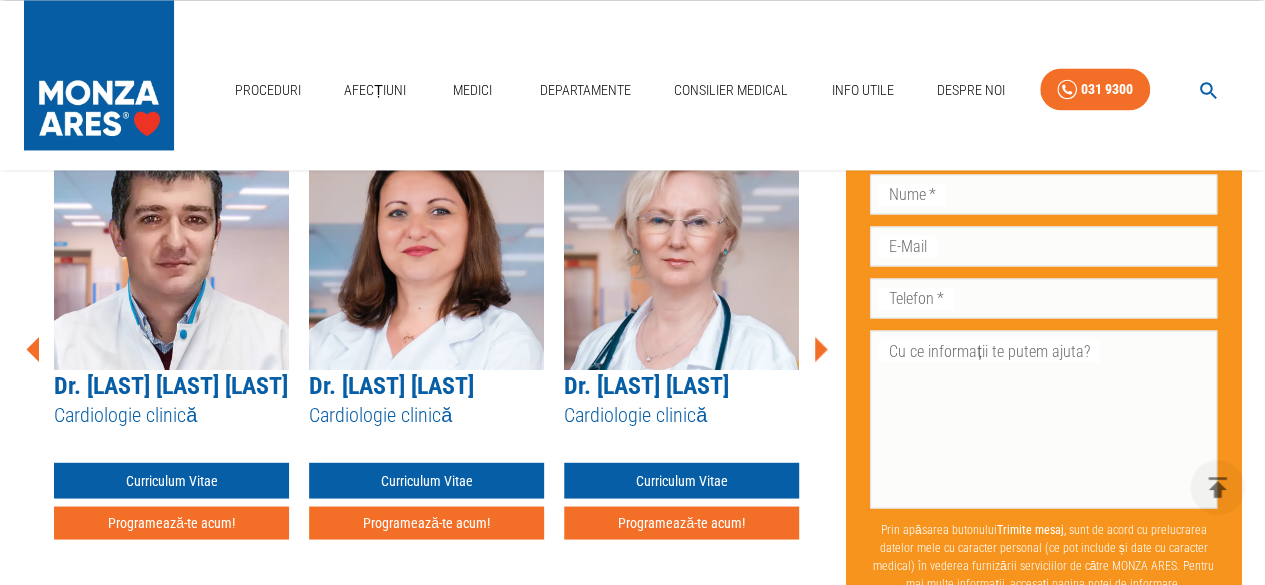 click 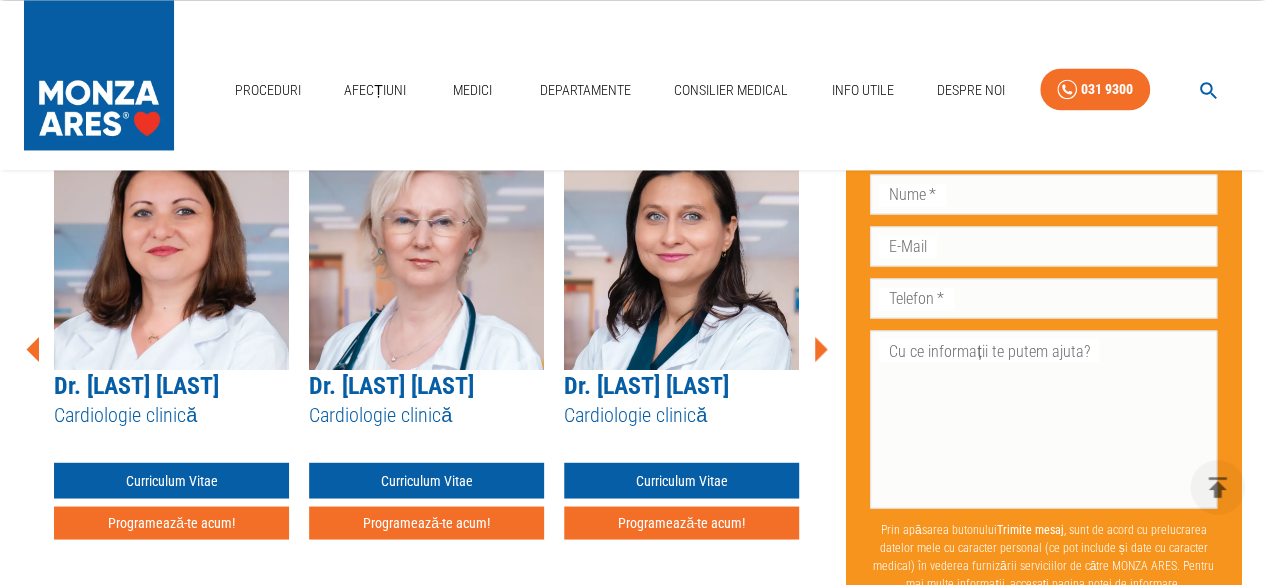 click 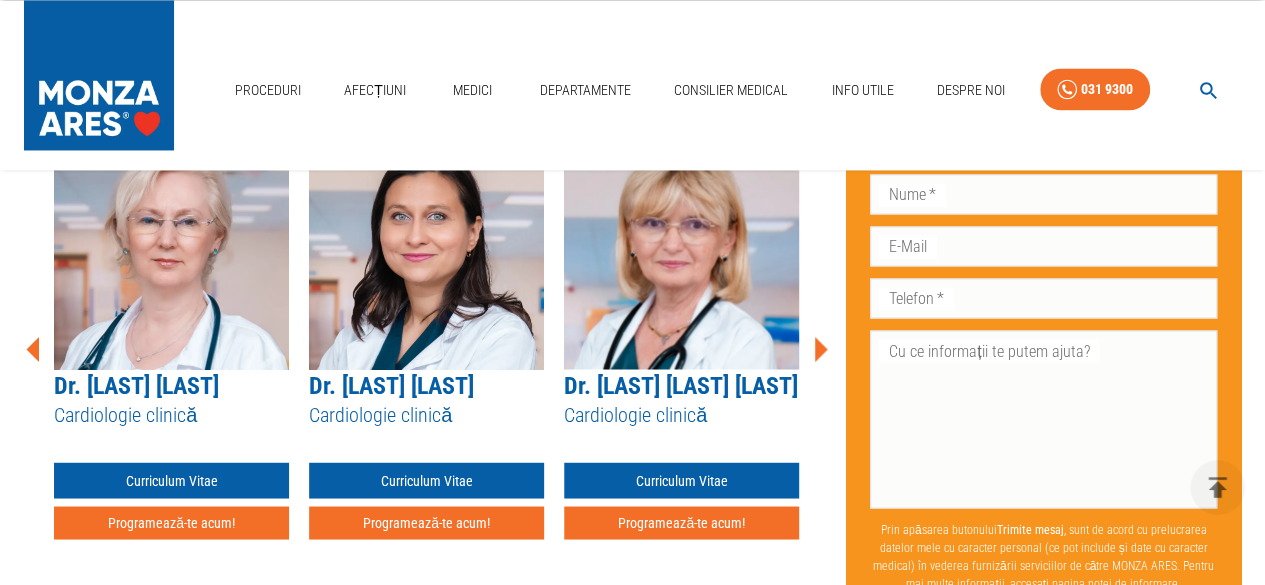 click 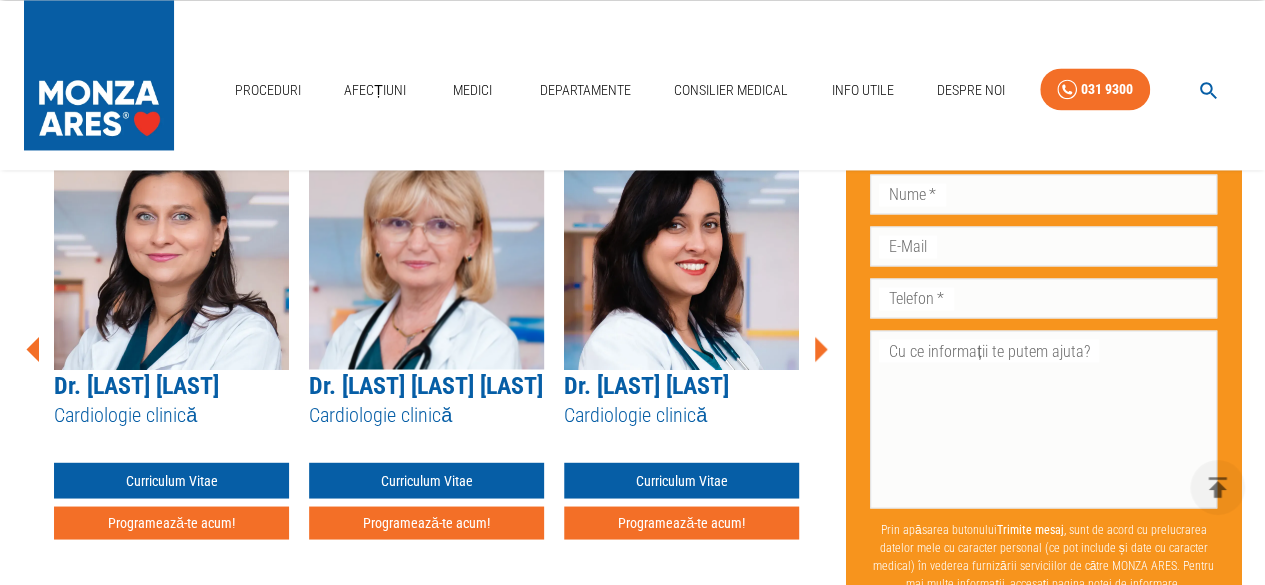 click 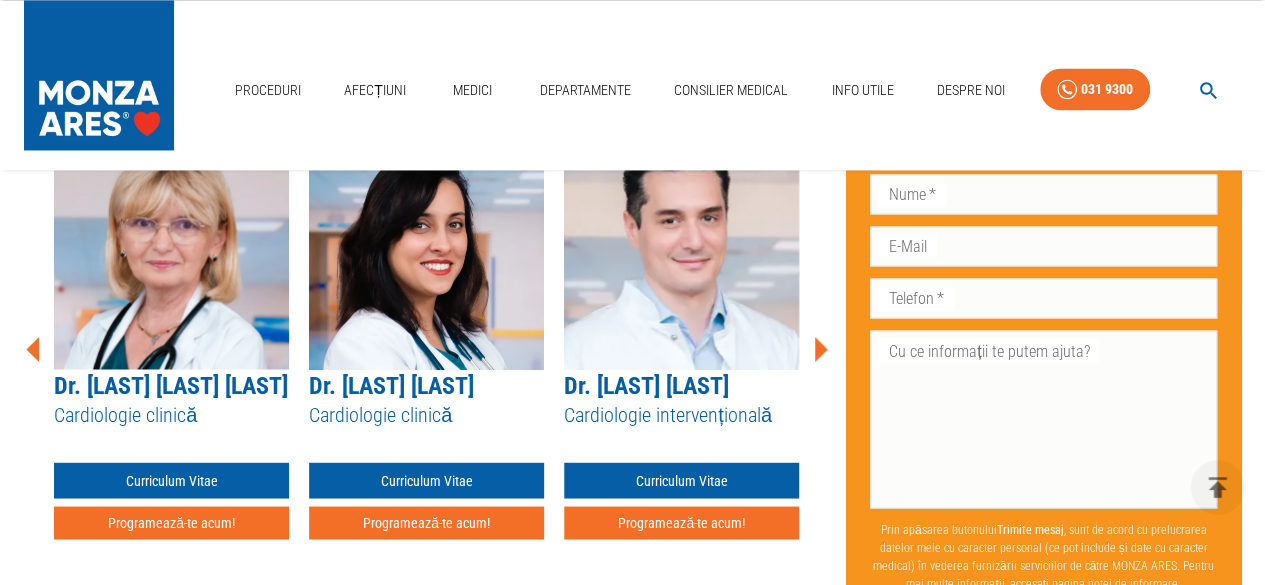 click 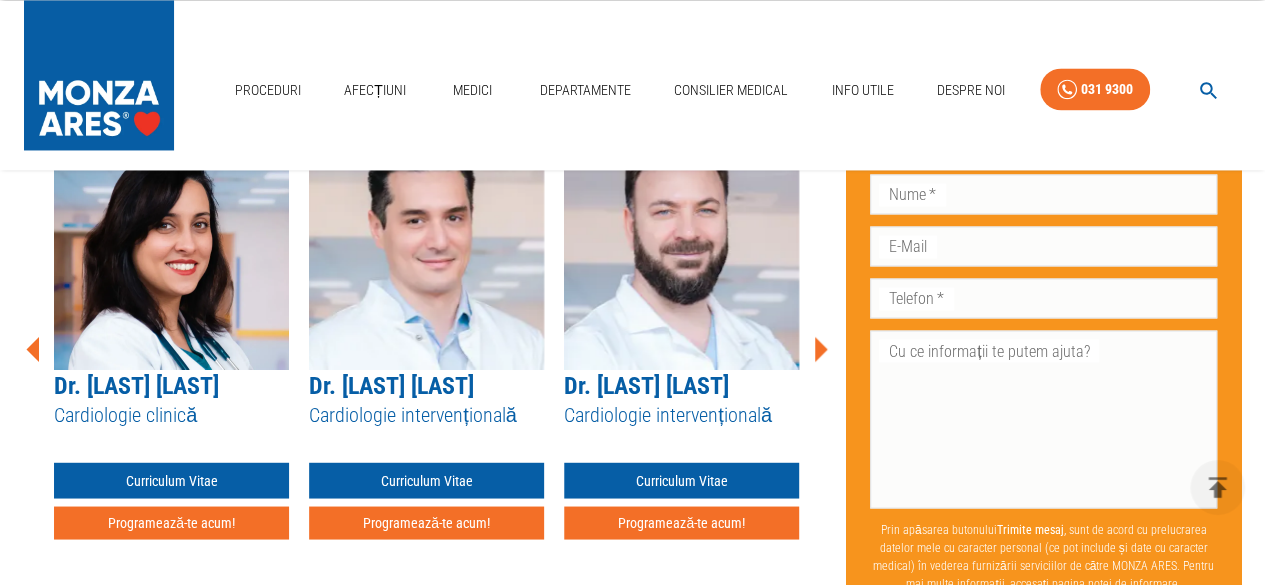 click 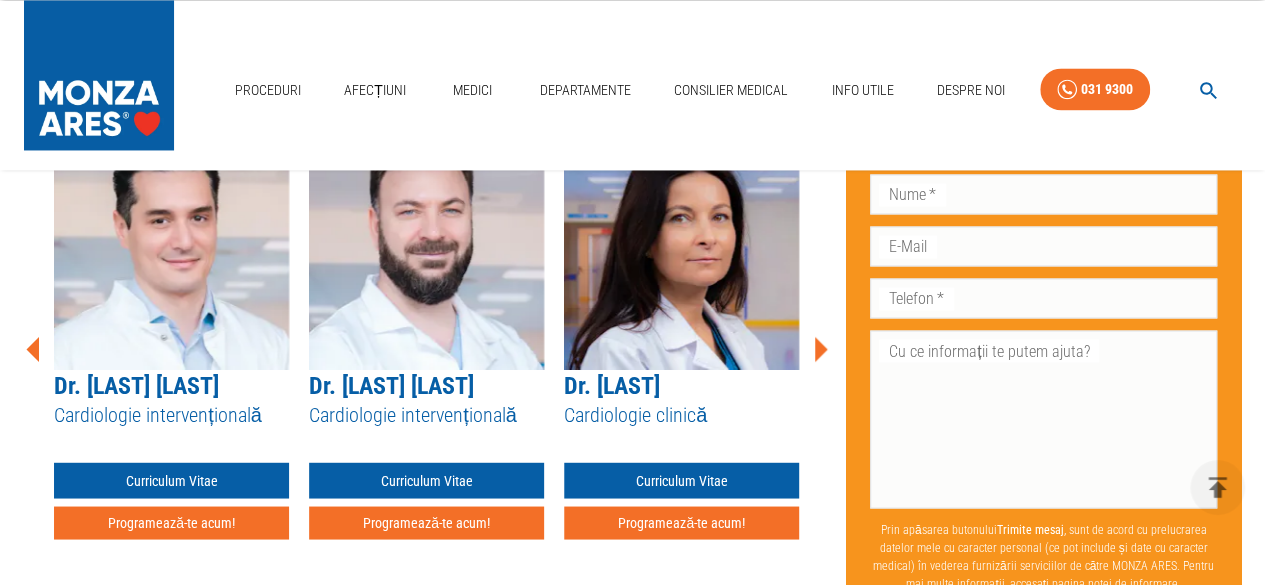click 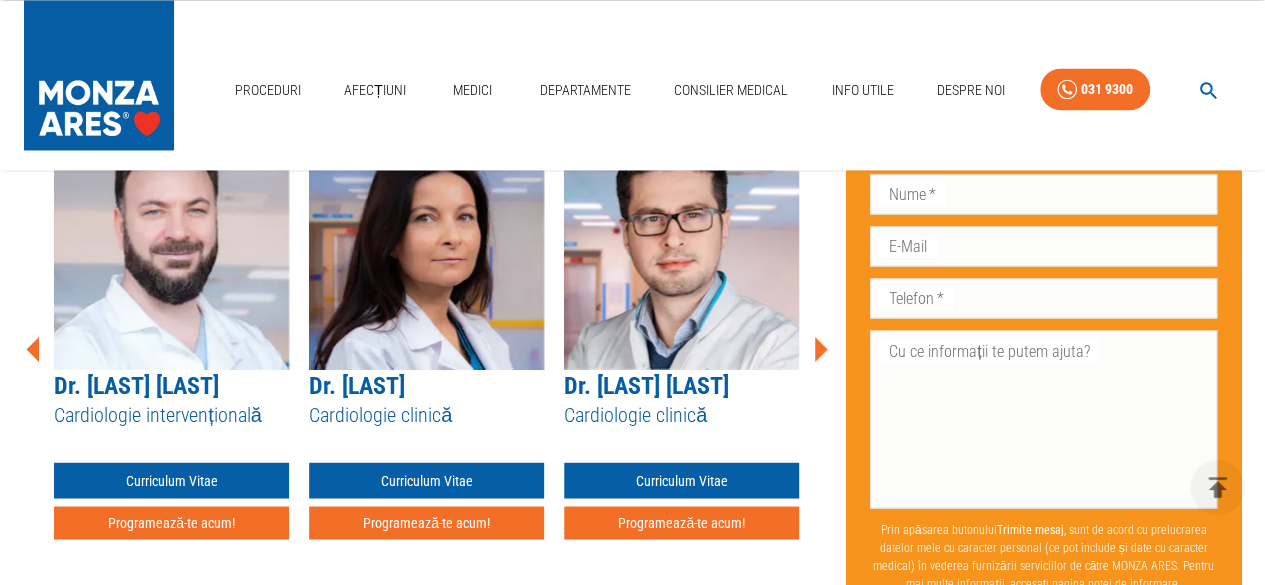 click 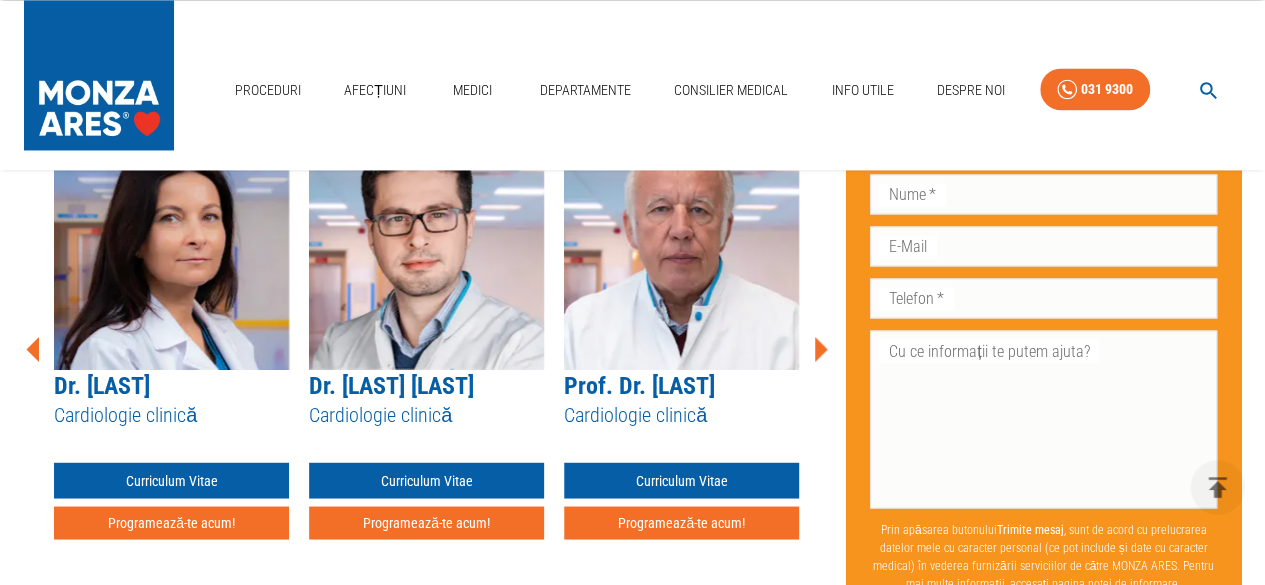 click 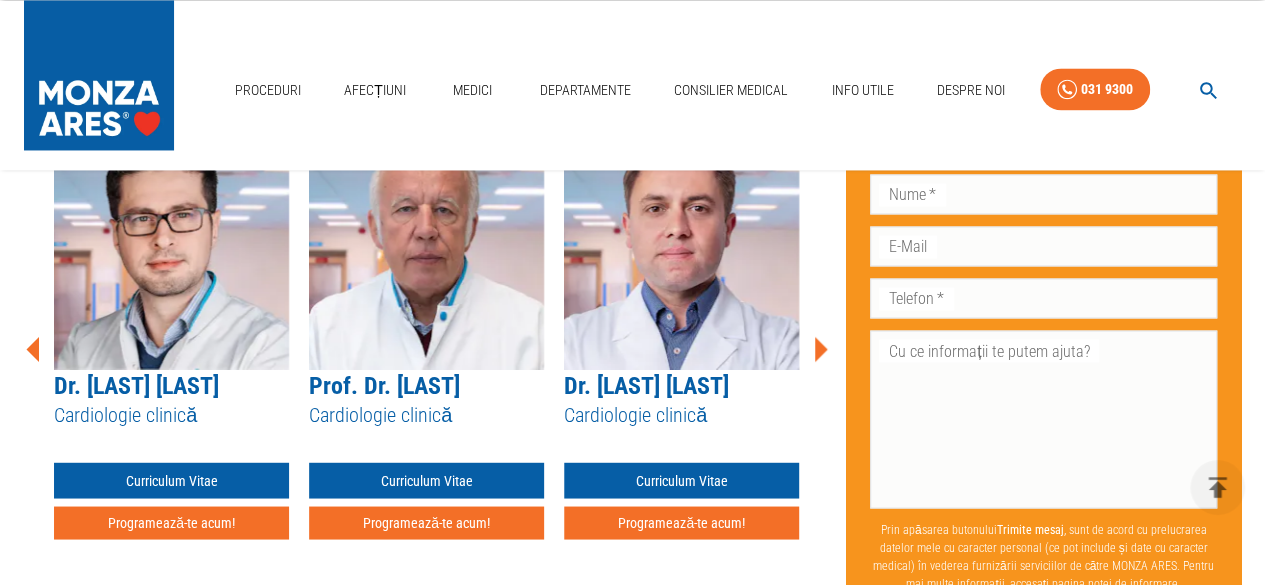 click 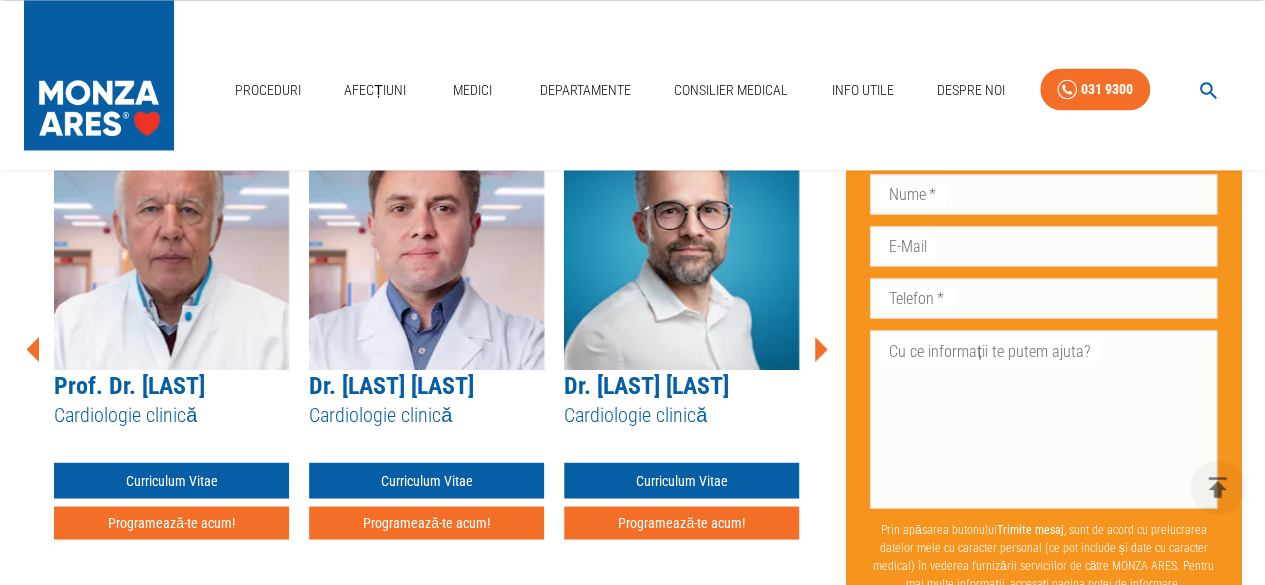 click 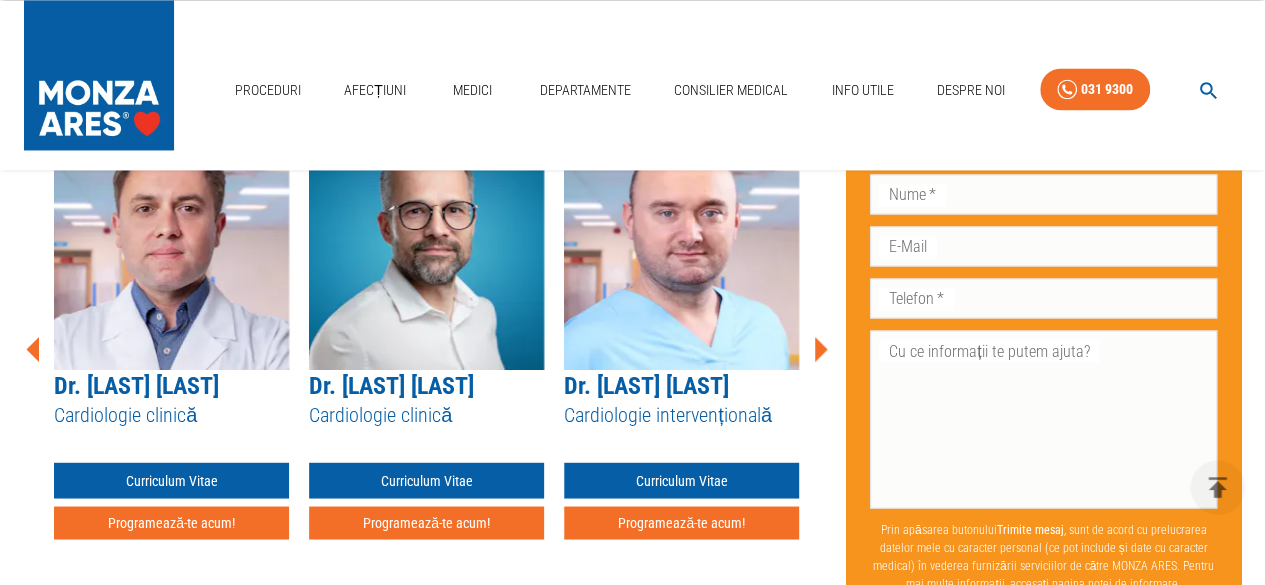 click 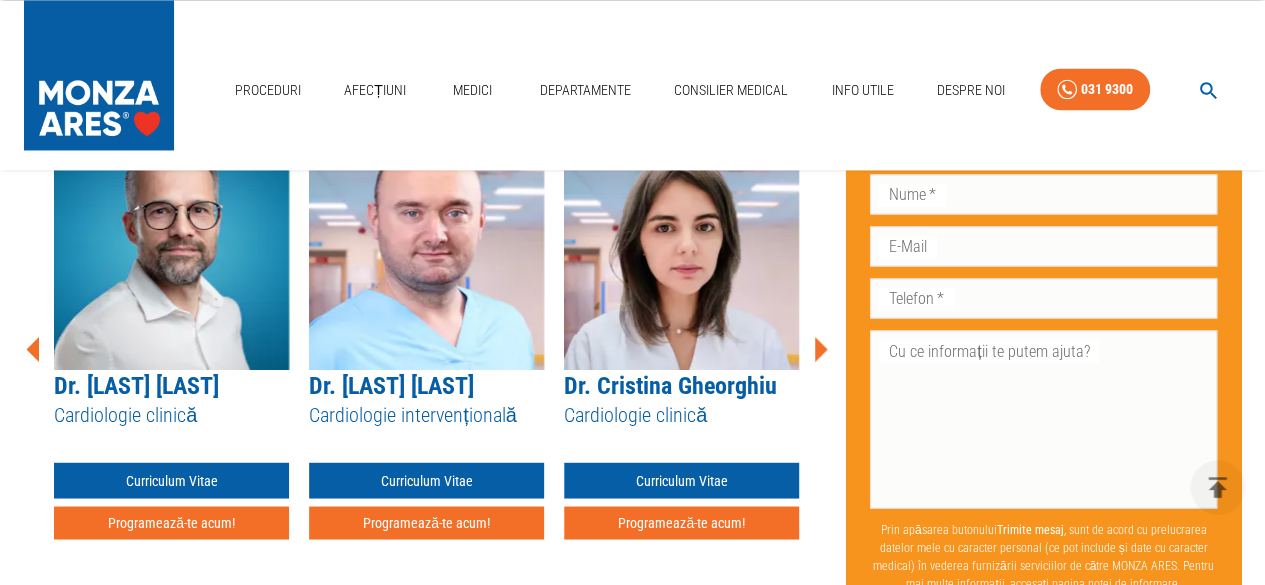 click 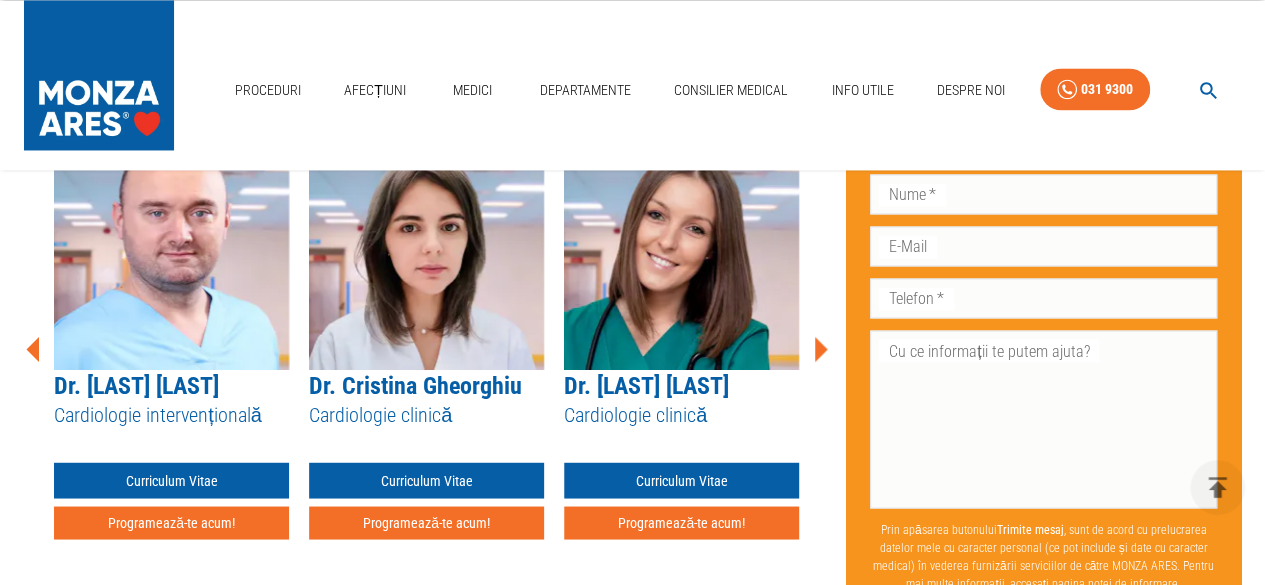 click 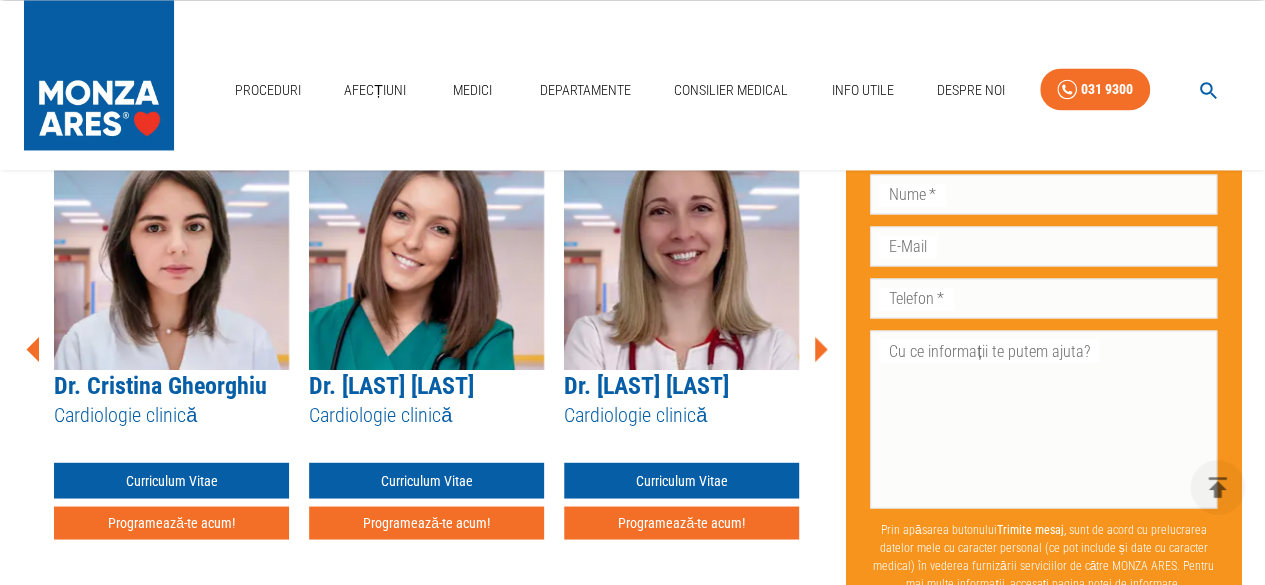 click 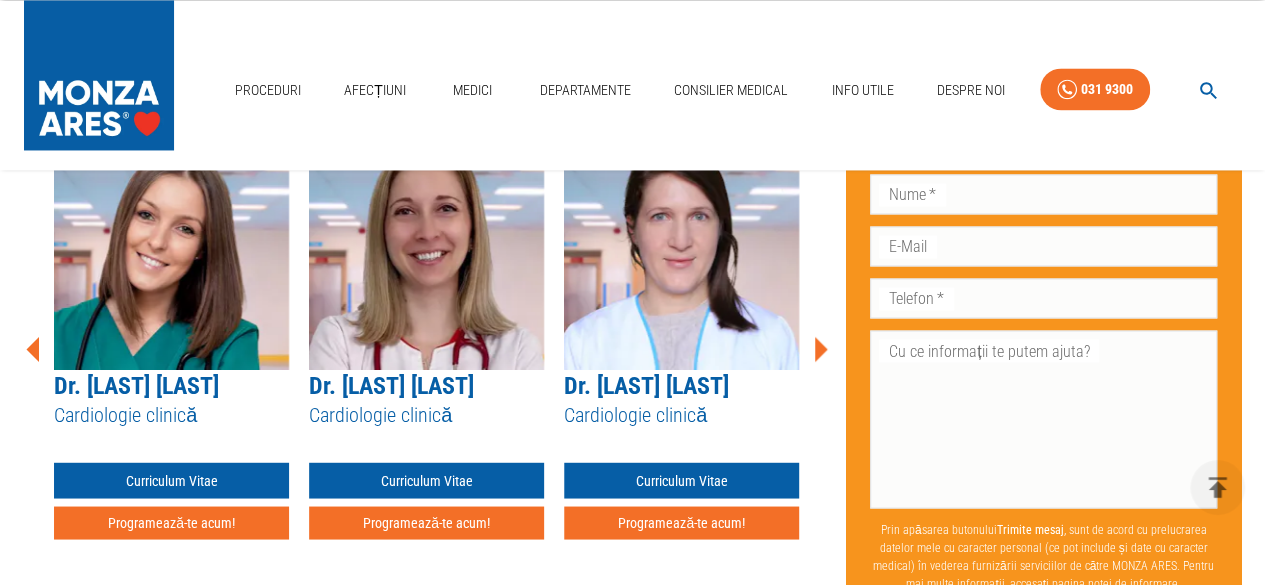 click 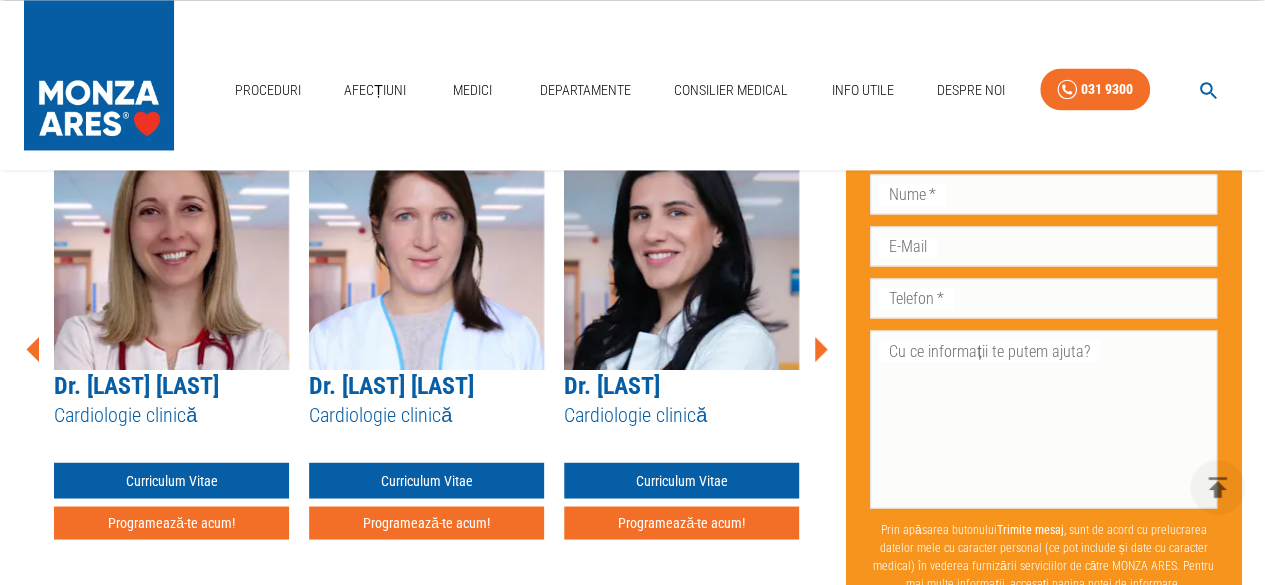 click 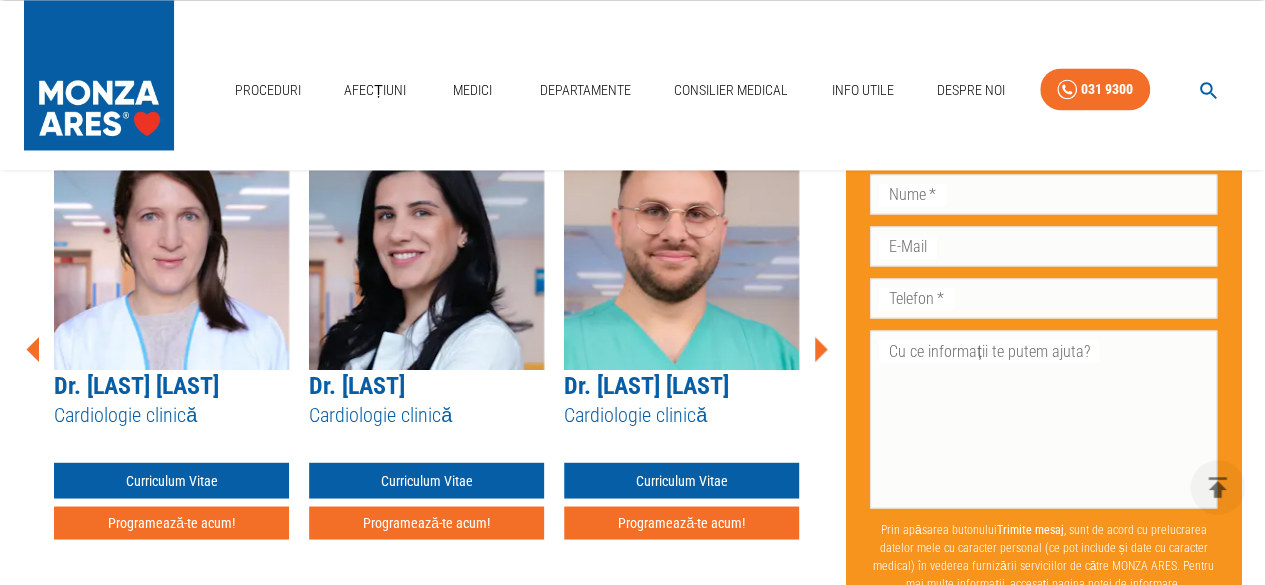 click 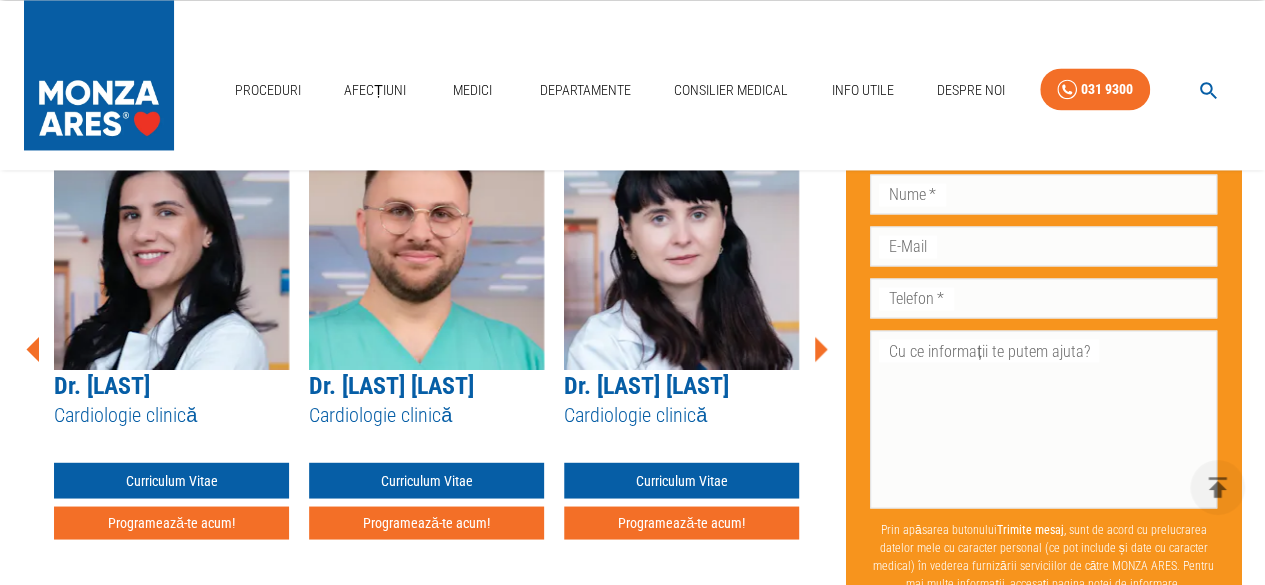 click 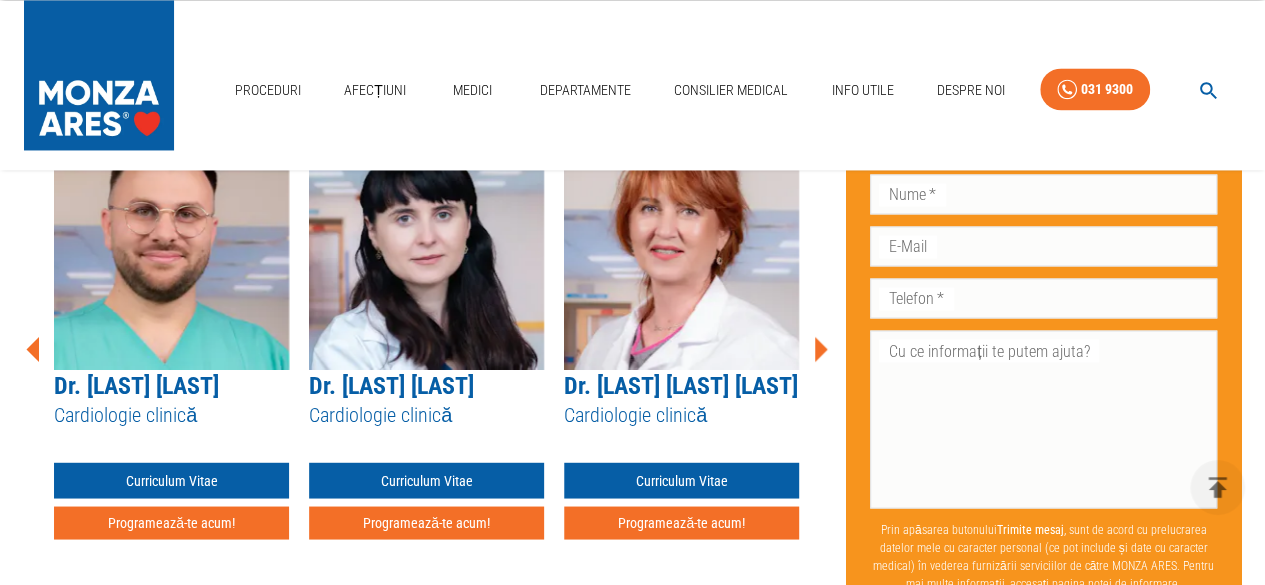 click 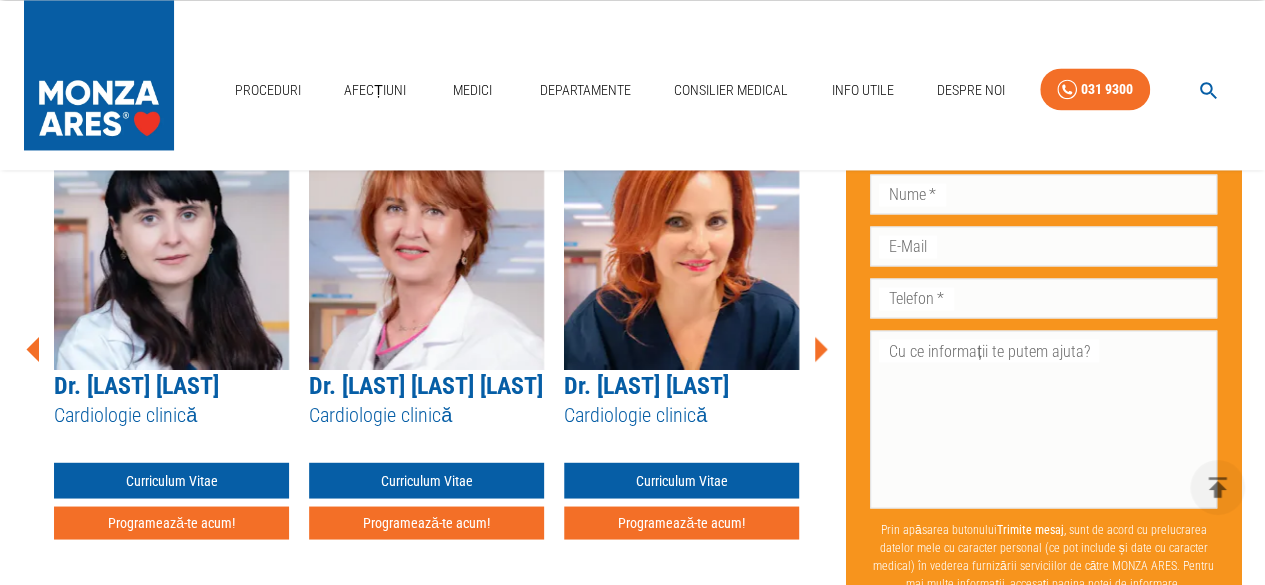 click 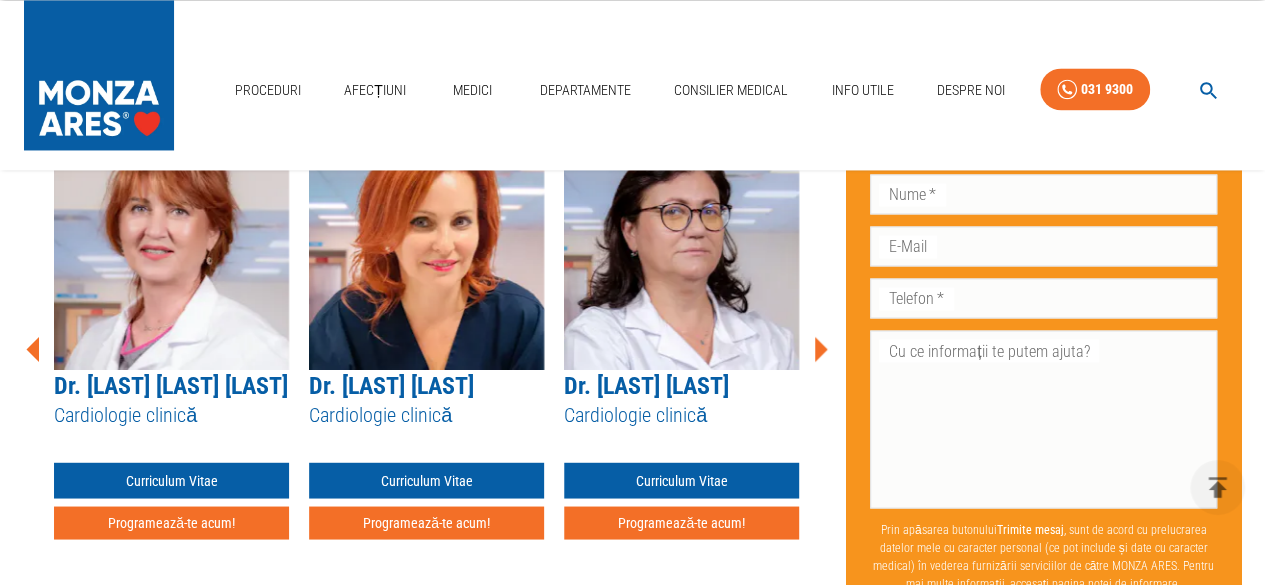 click 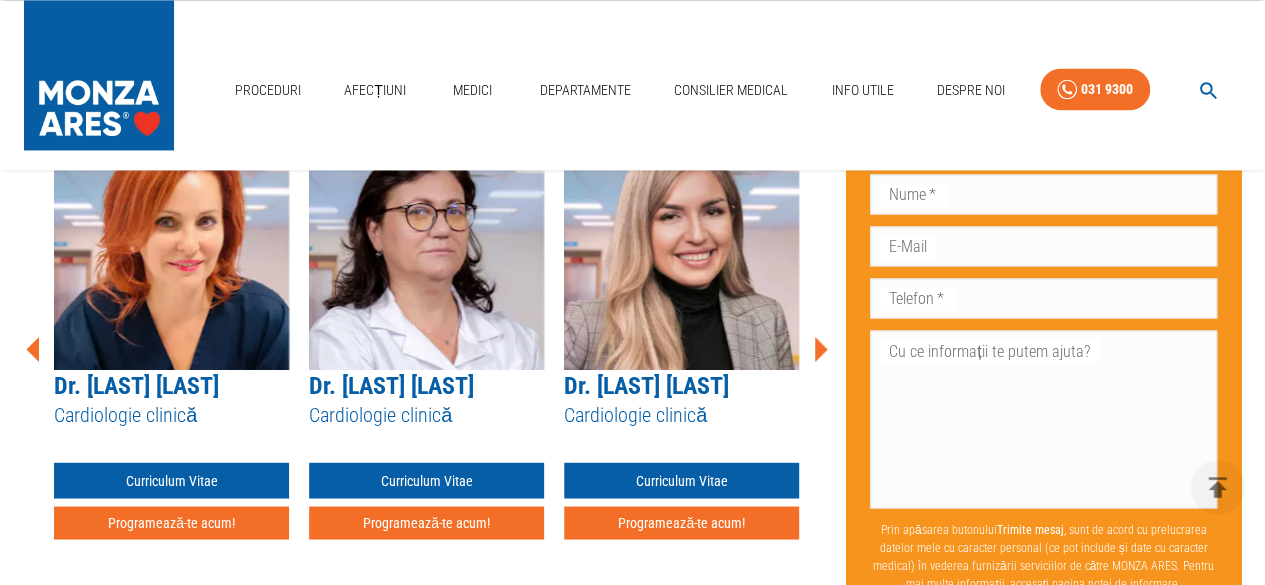 click 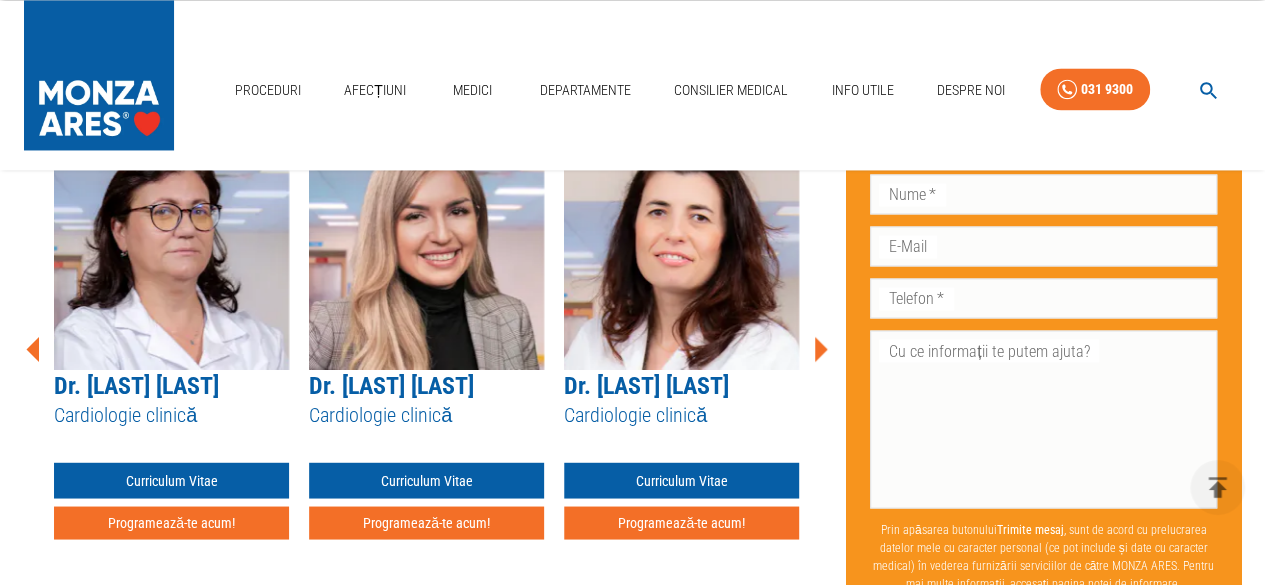 click 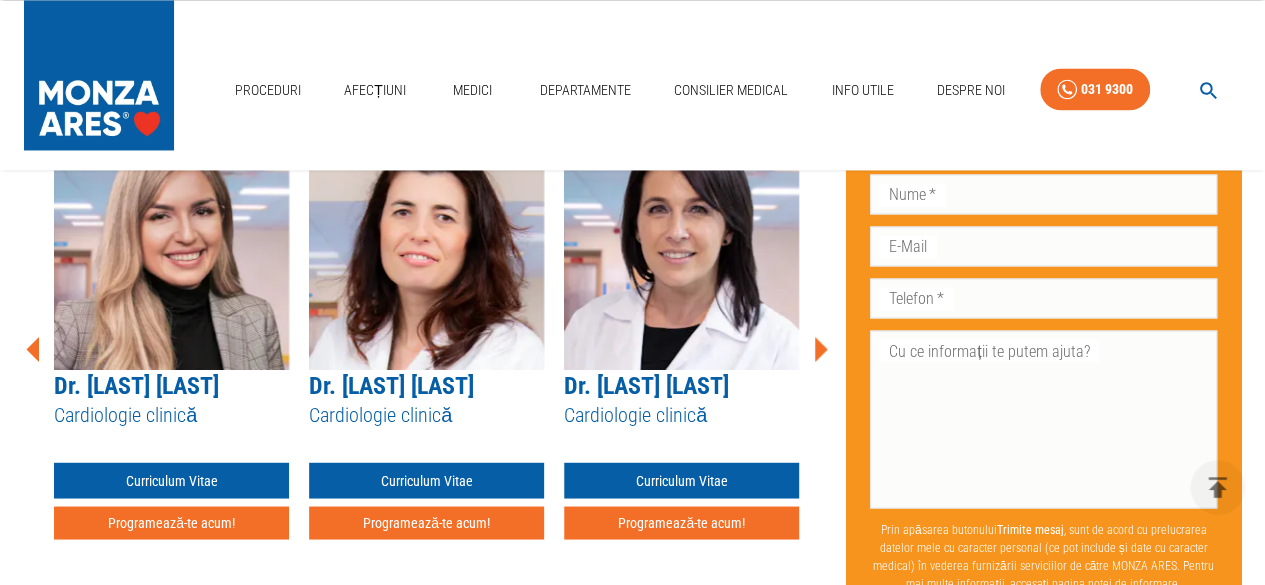 click 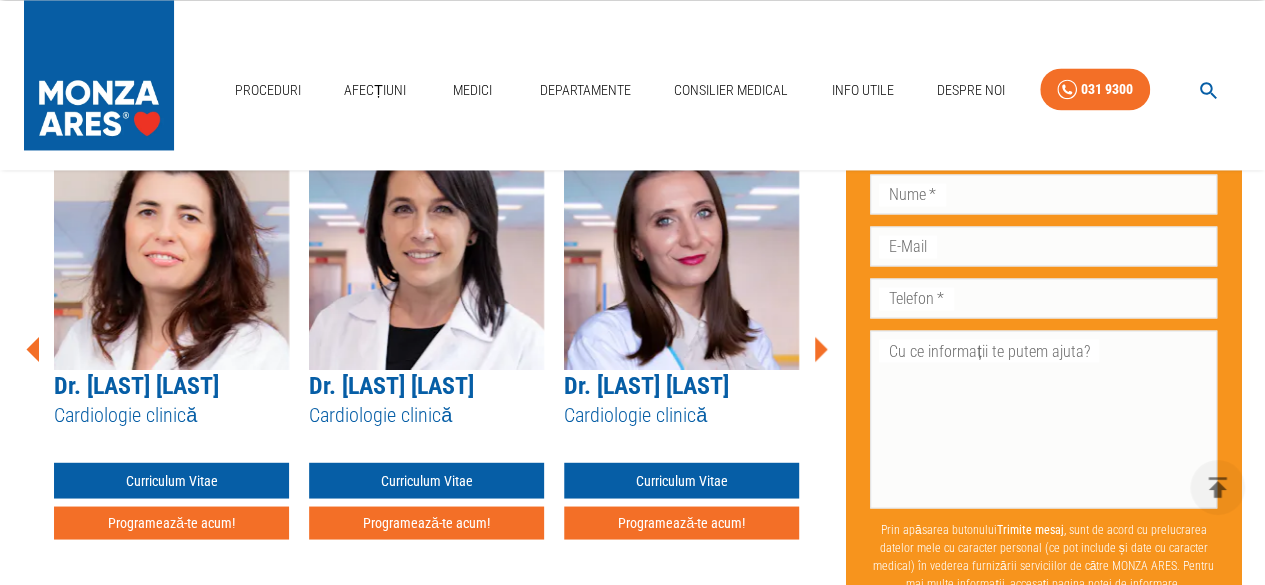 click 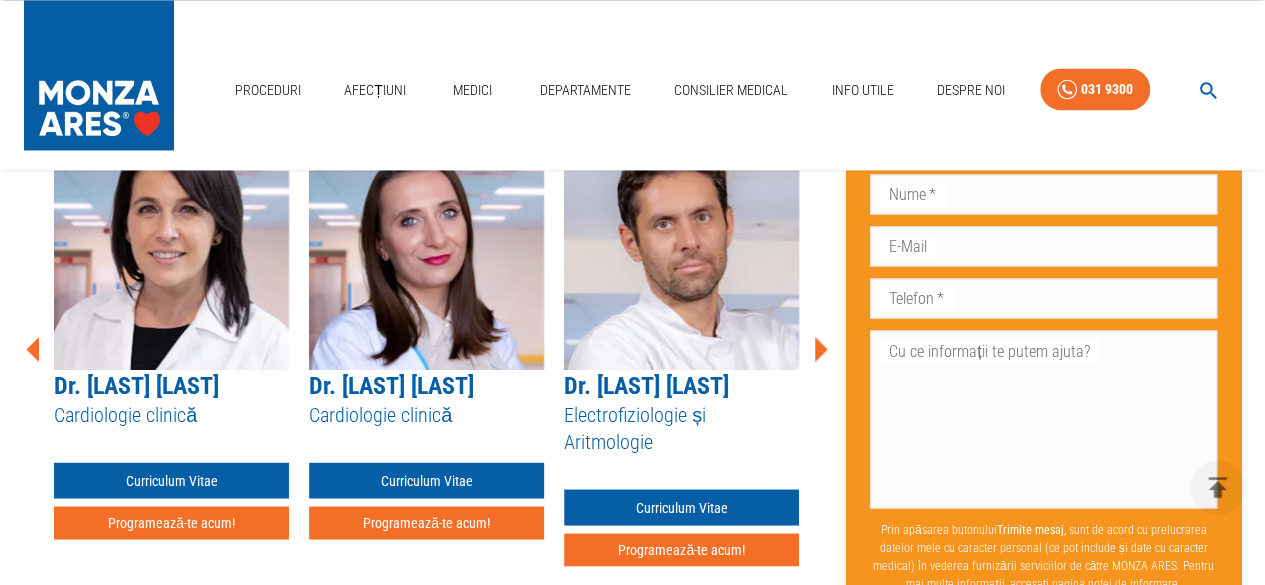 click 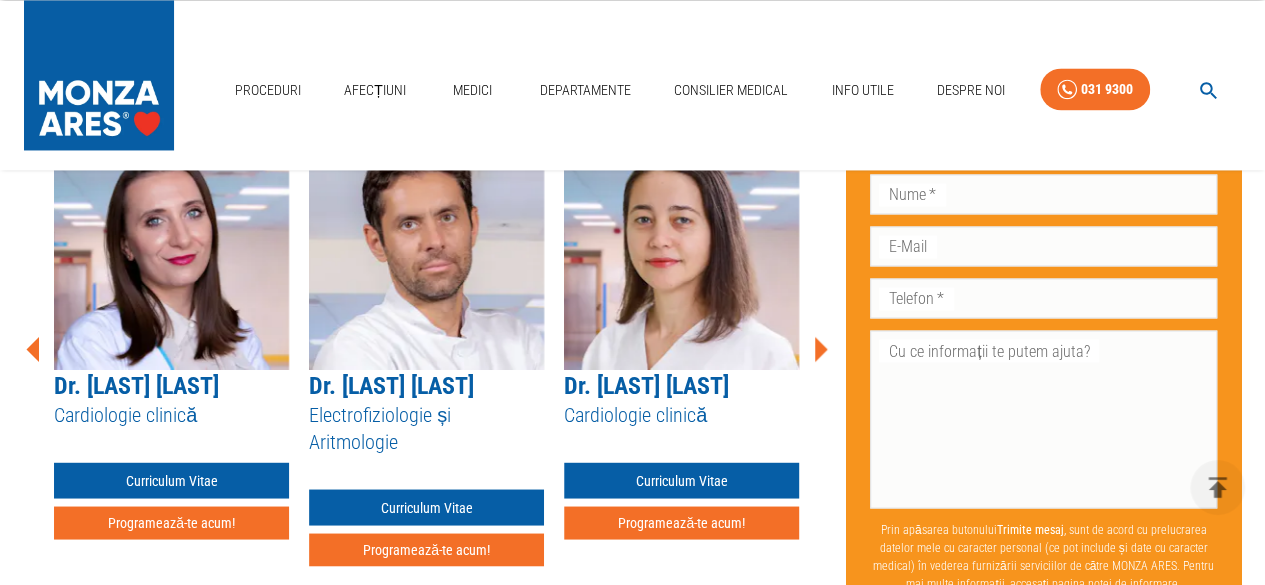 click 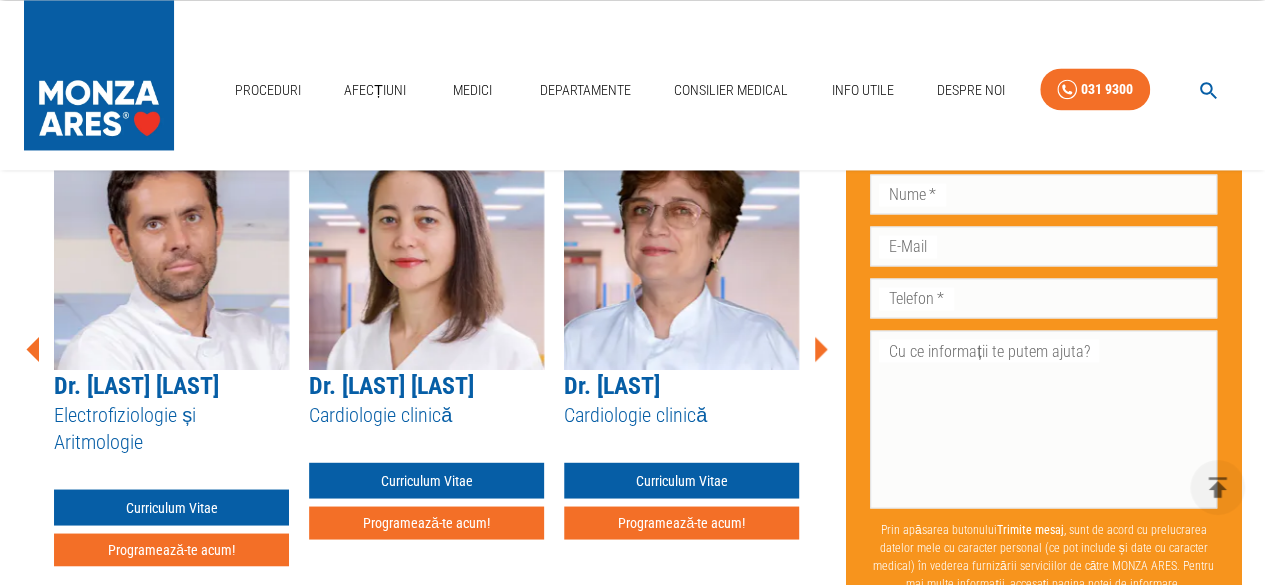 click 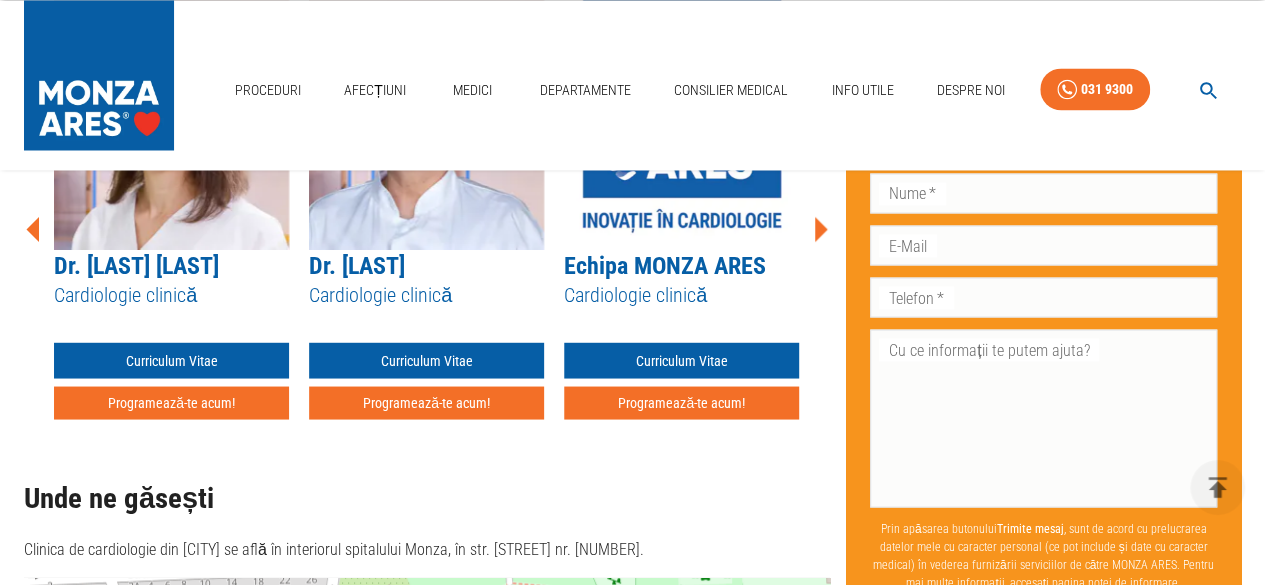 scroll, scrollTop: 1568, scrollLeft: 0, axis: vertical 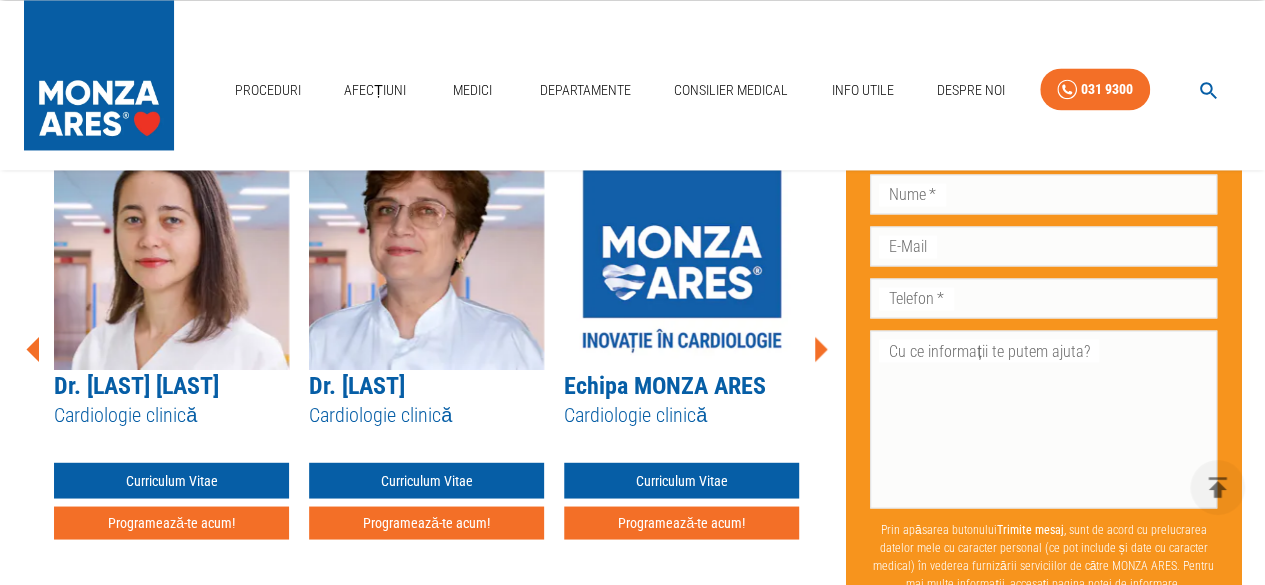 click 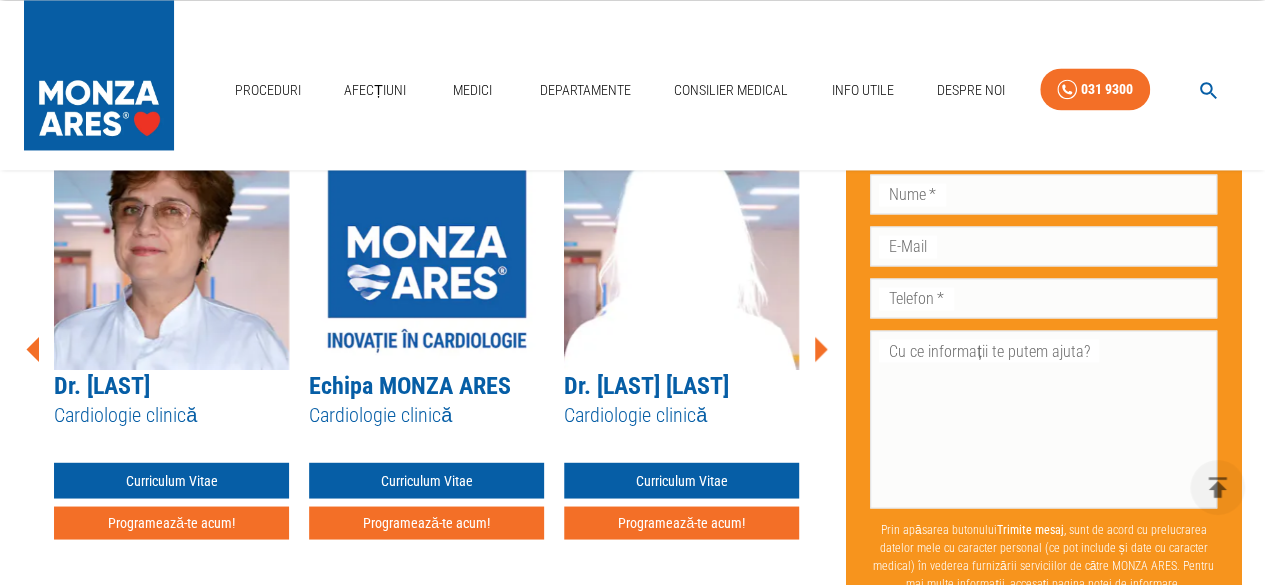 click 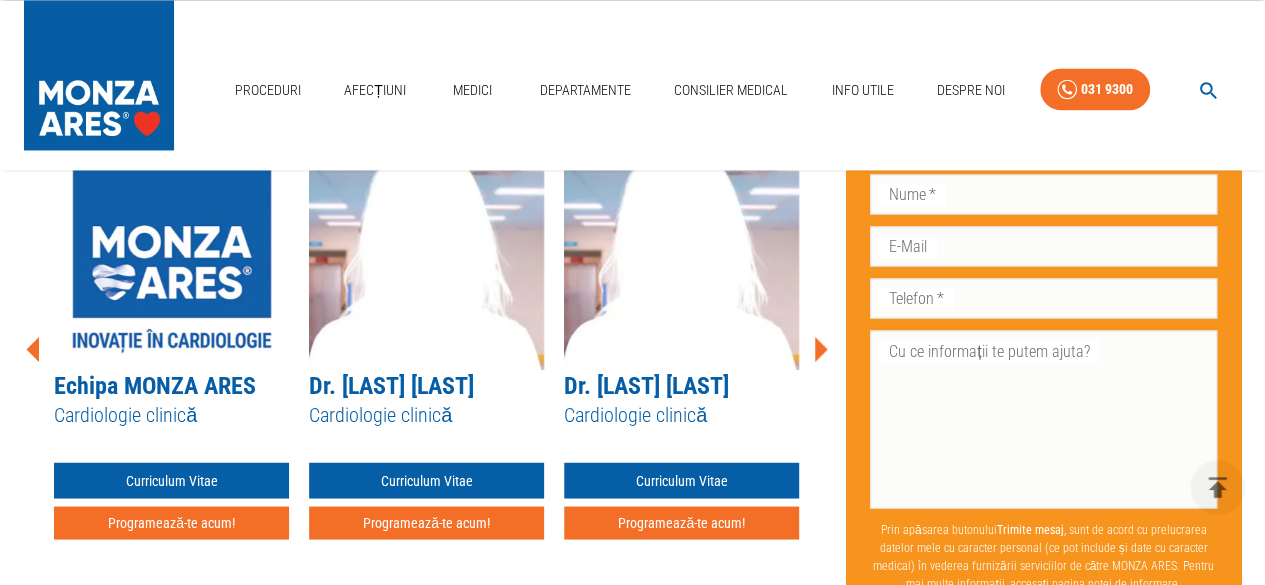 click 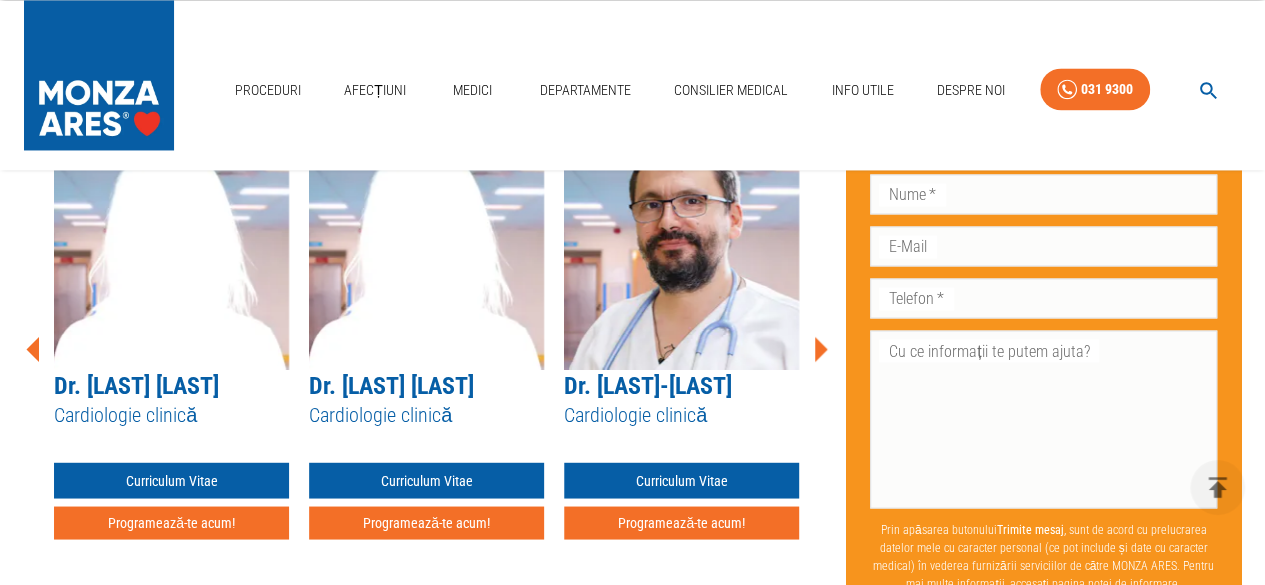 click 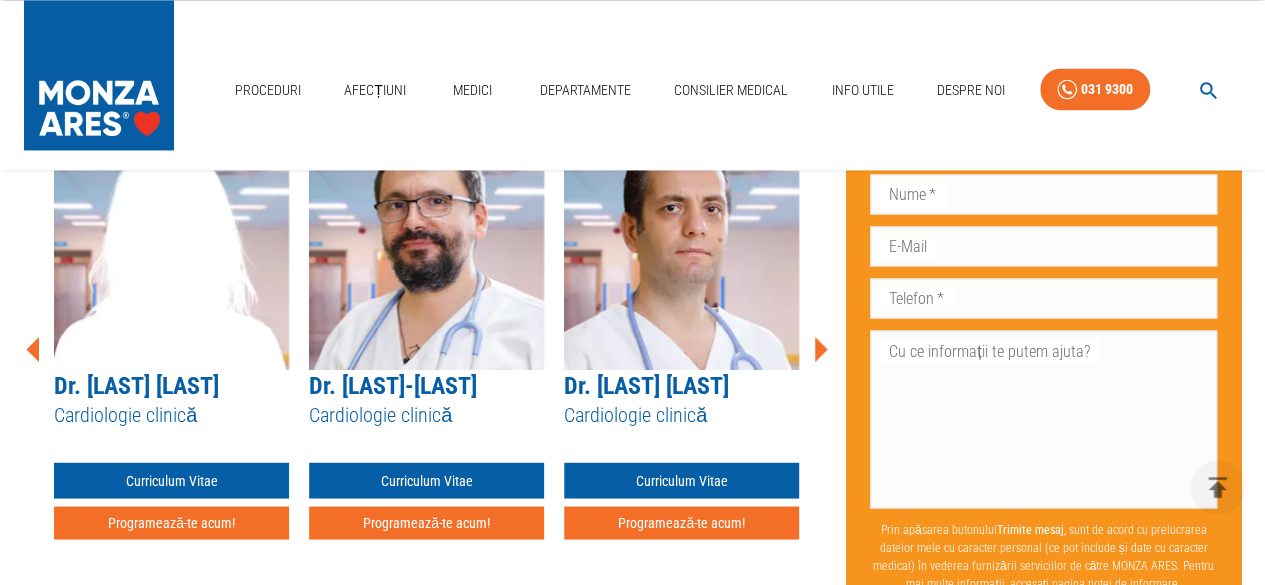 click 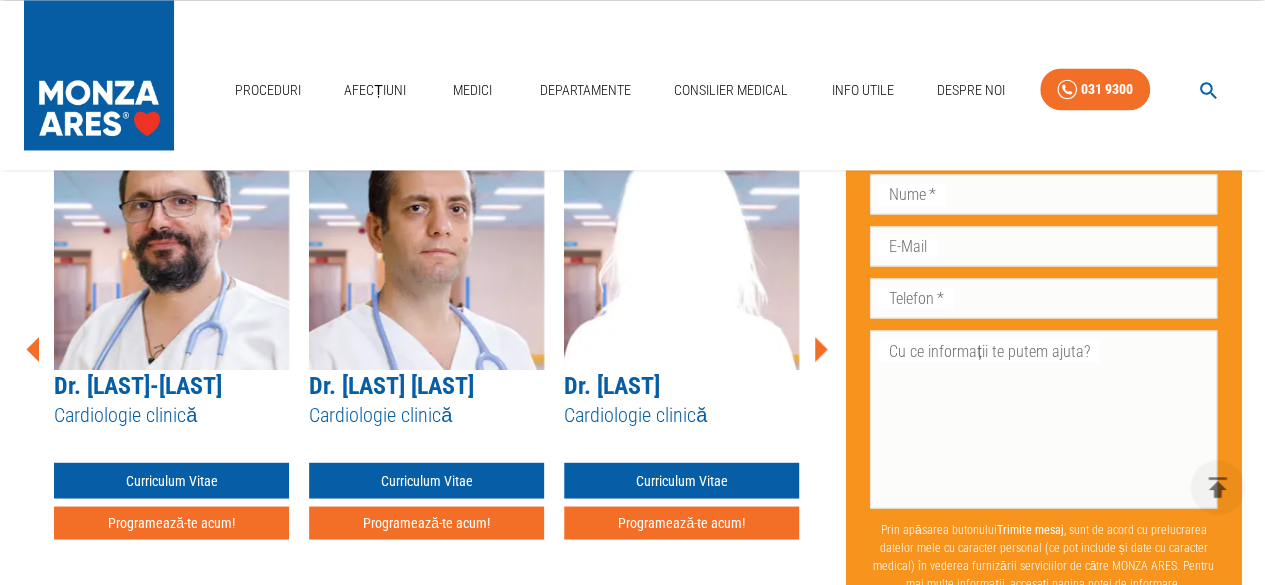 click 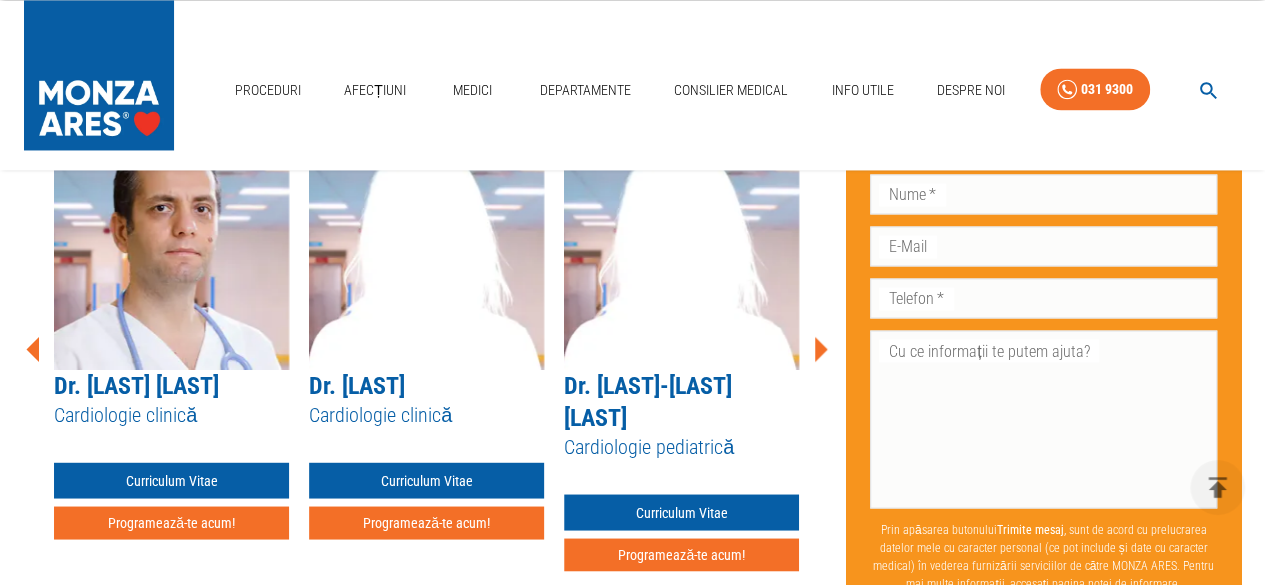 click 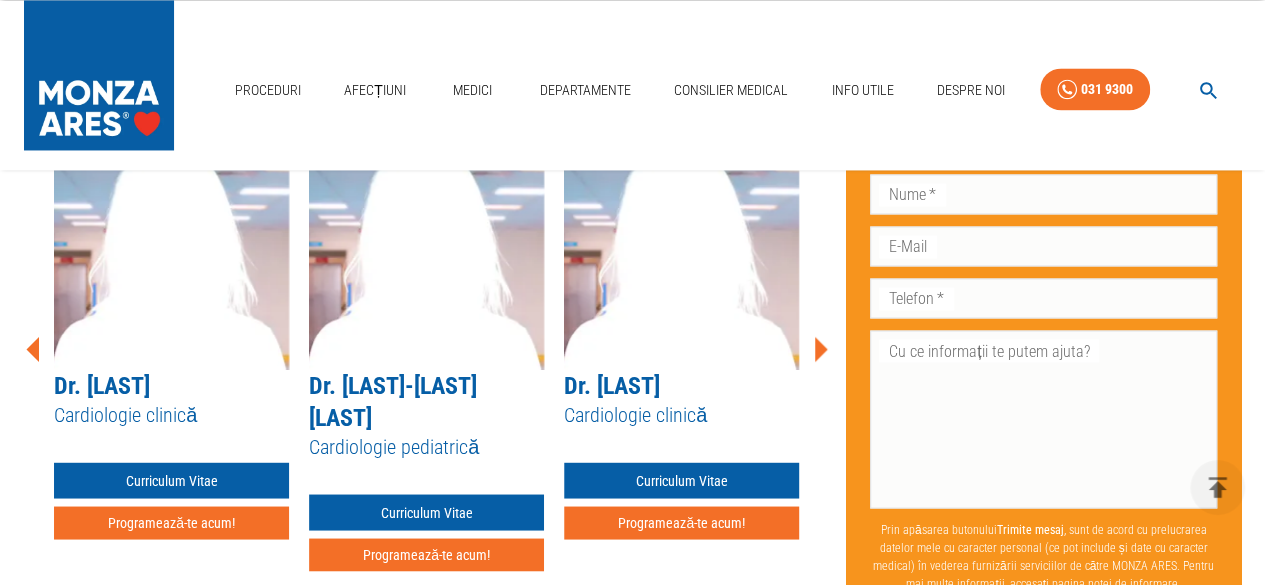 click 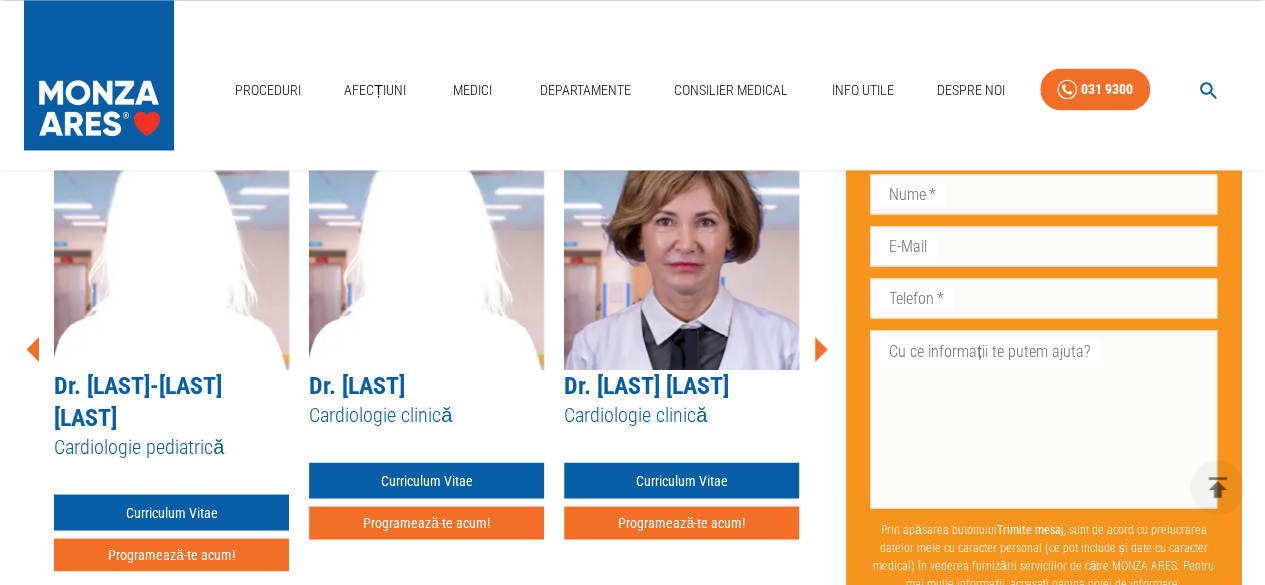 click 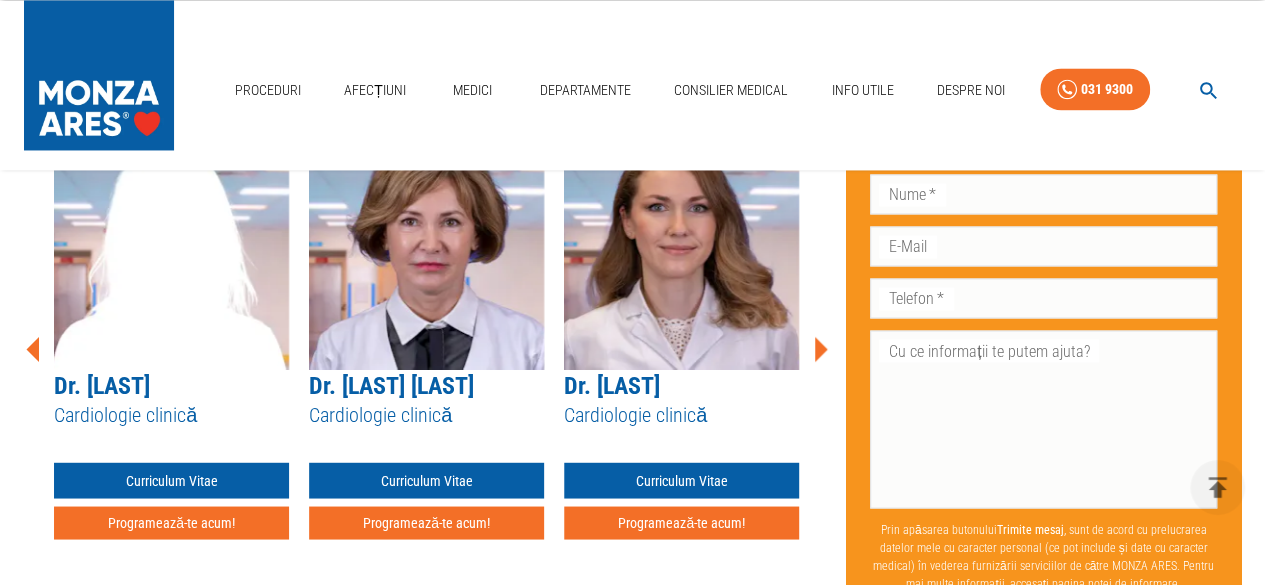 click 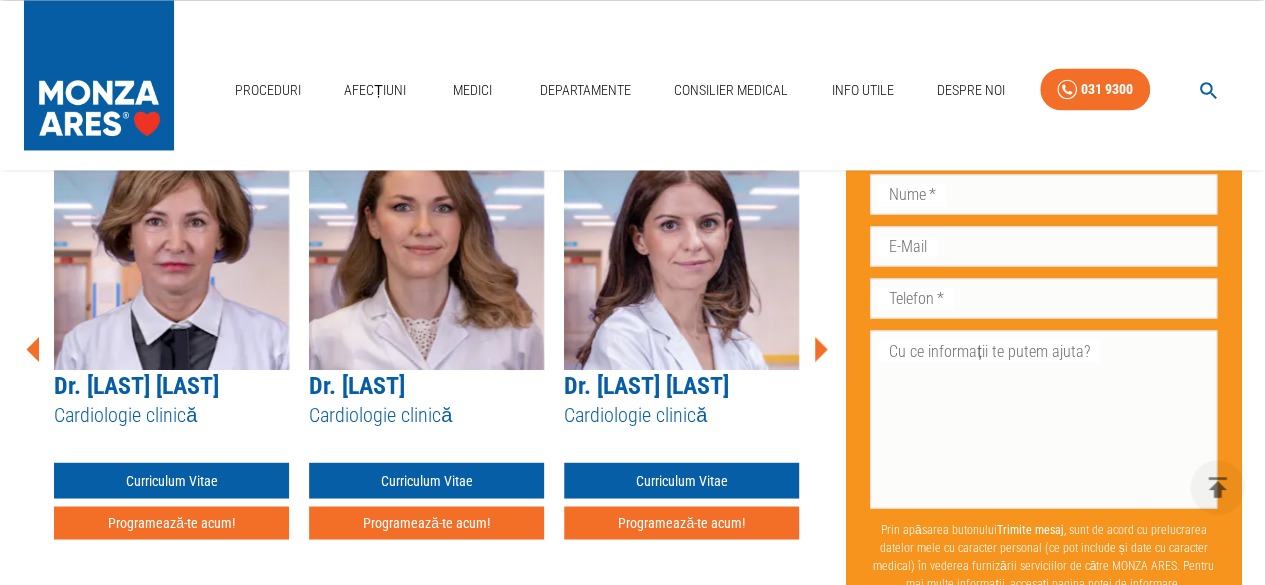 click 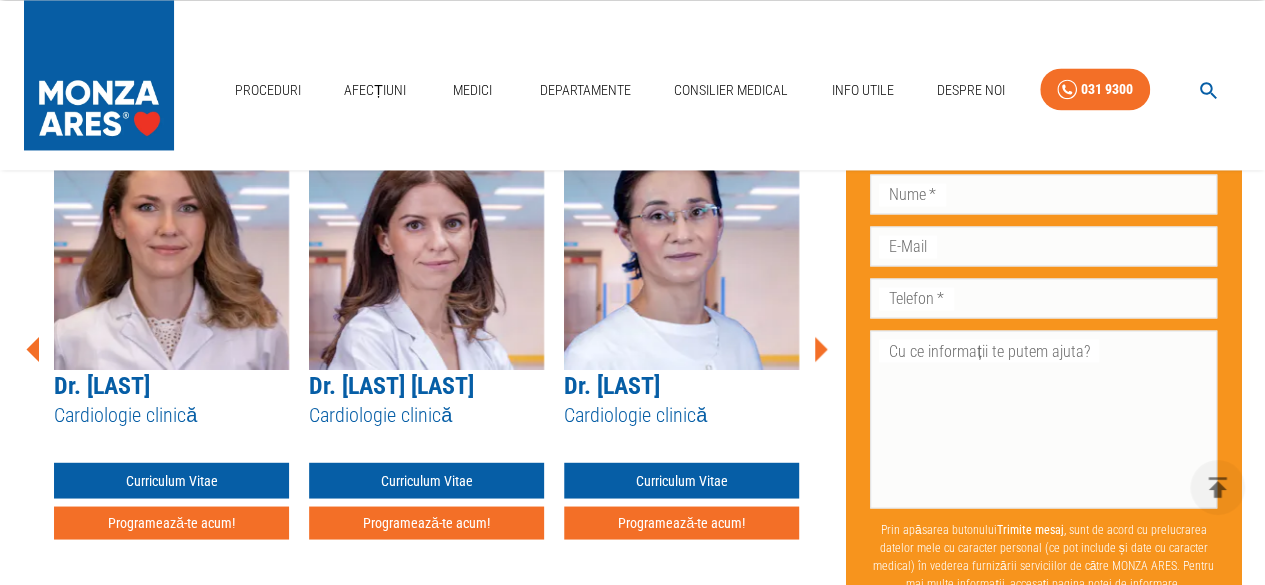 click 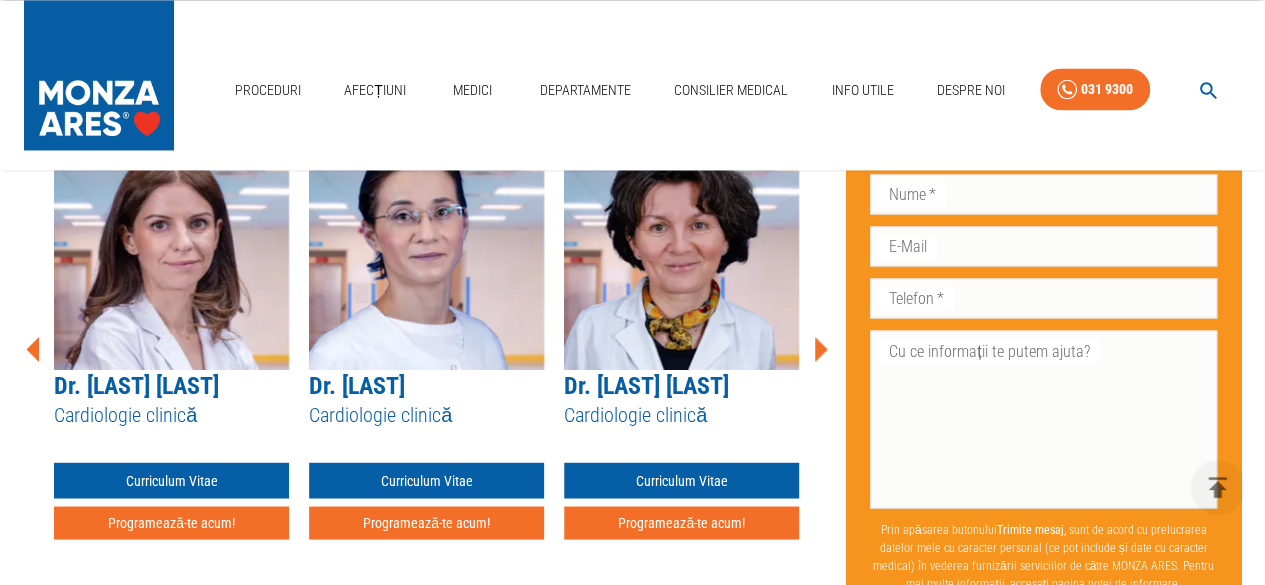 click 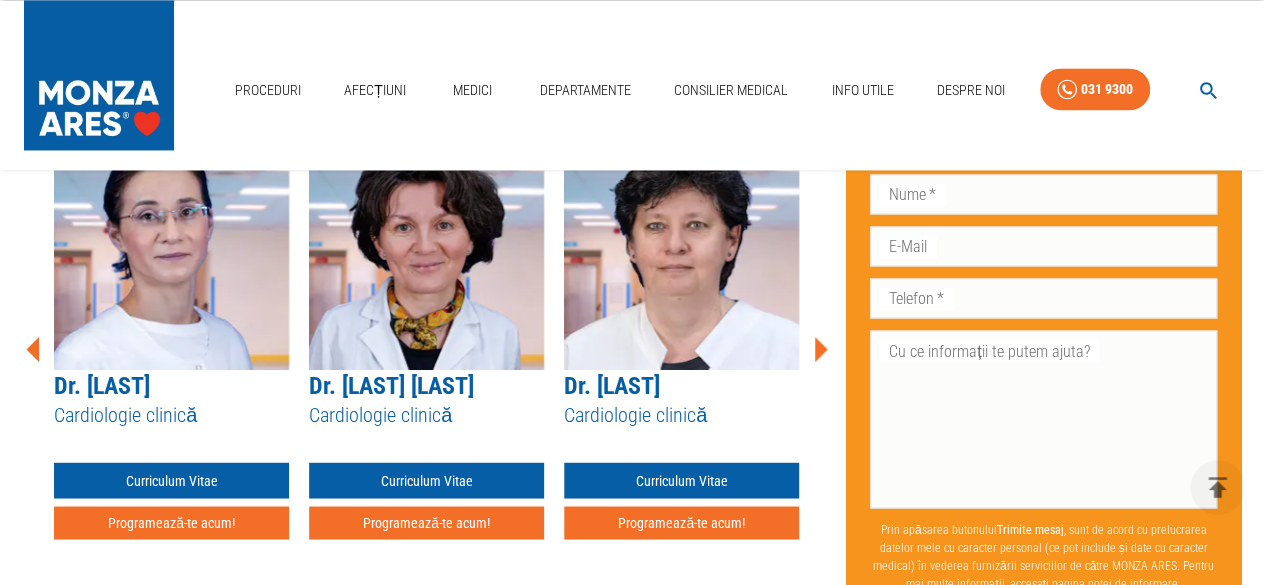 click 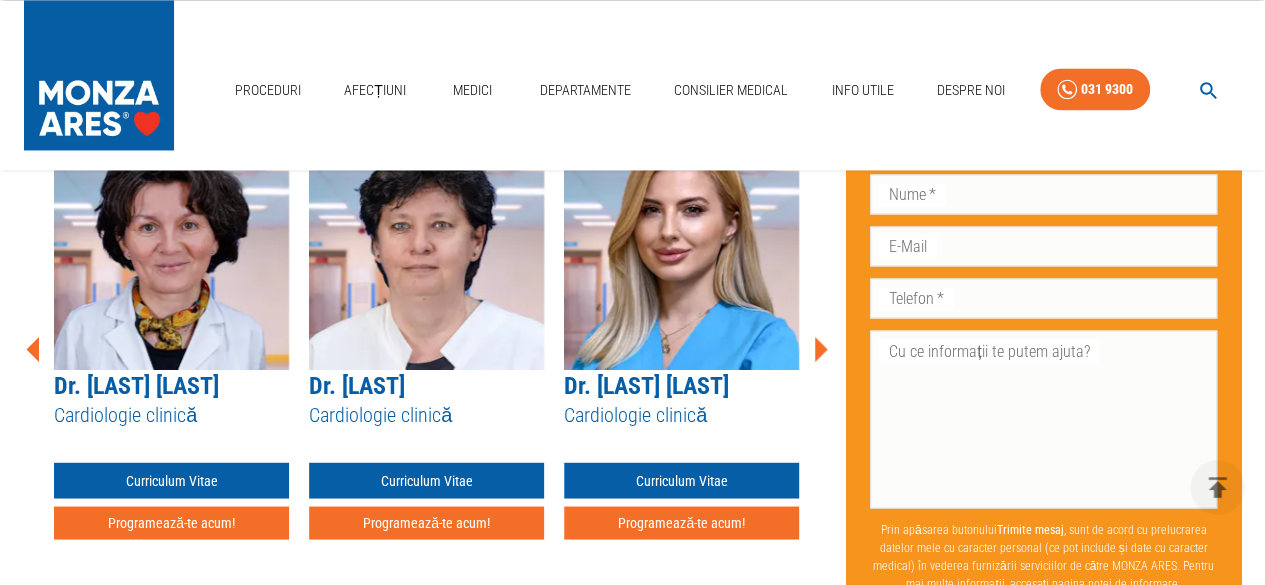 click 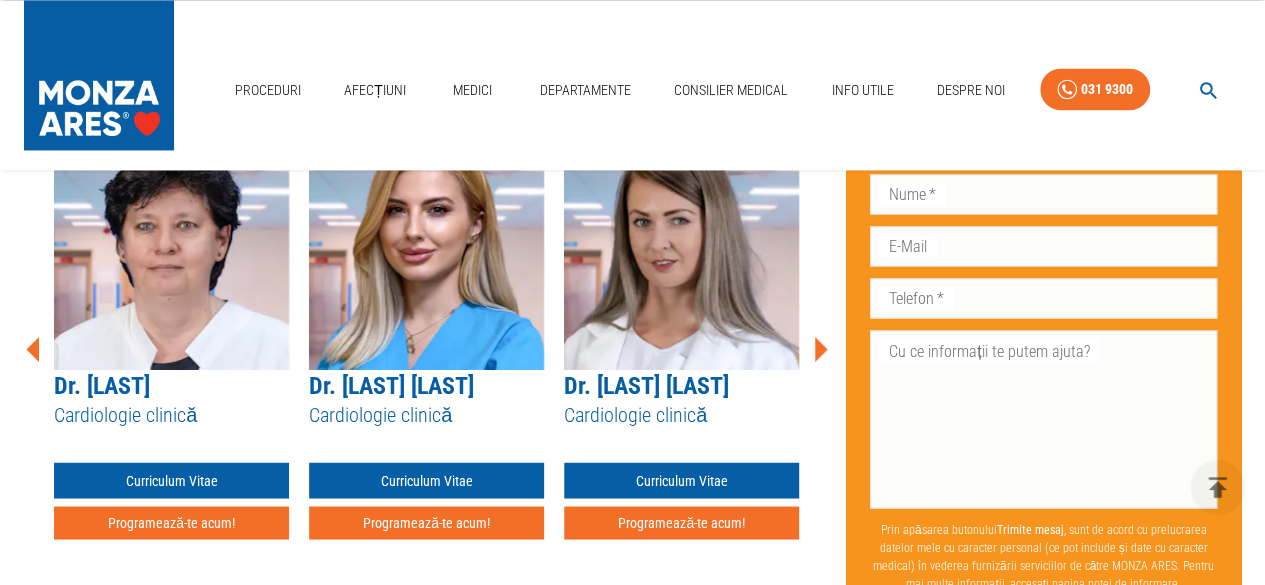 click 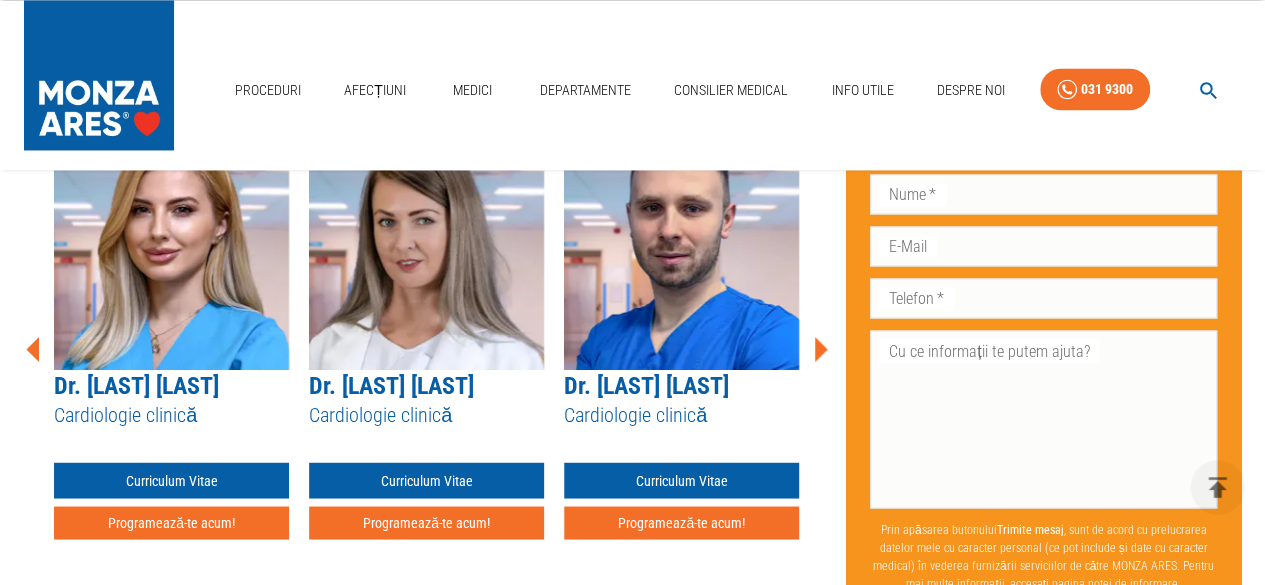 click 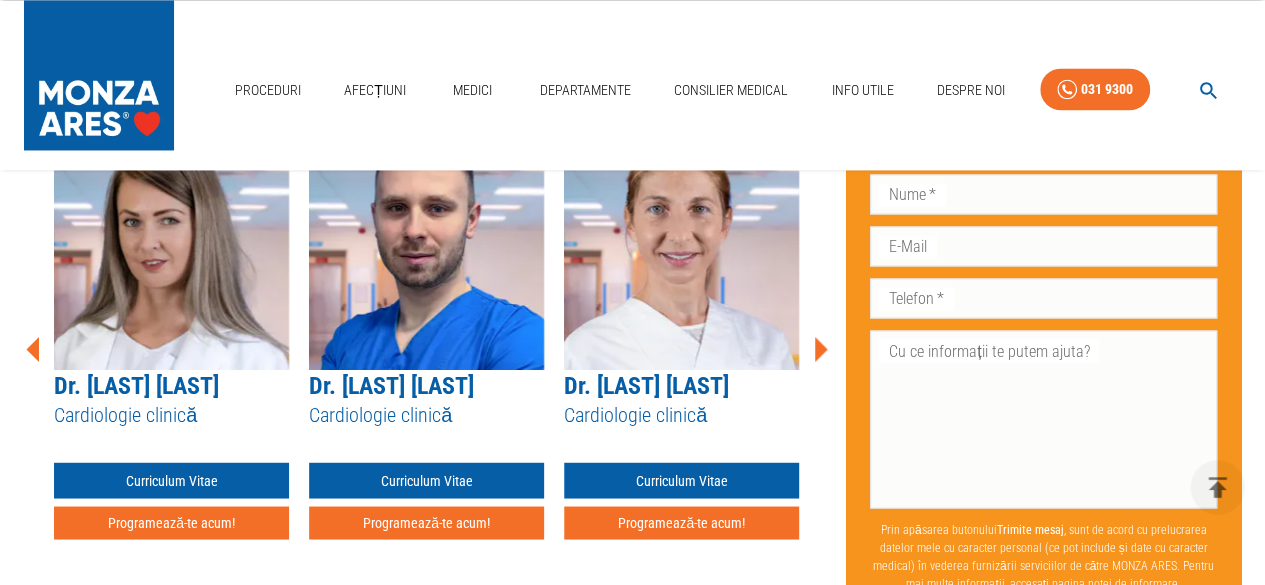 click 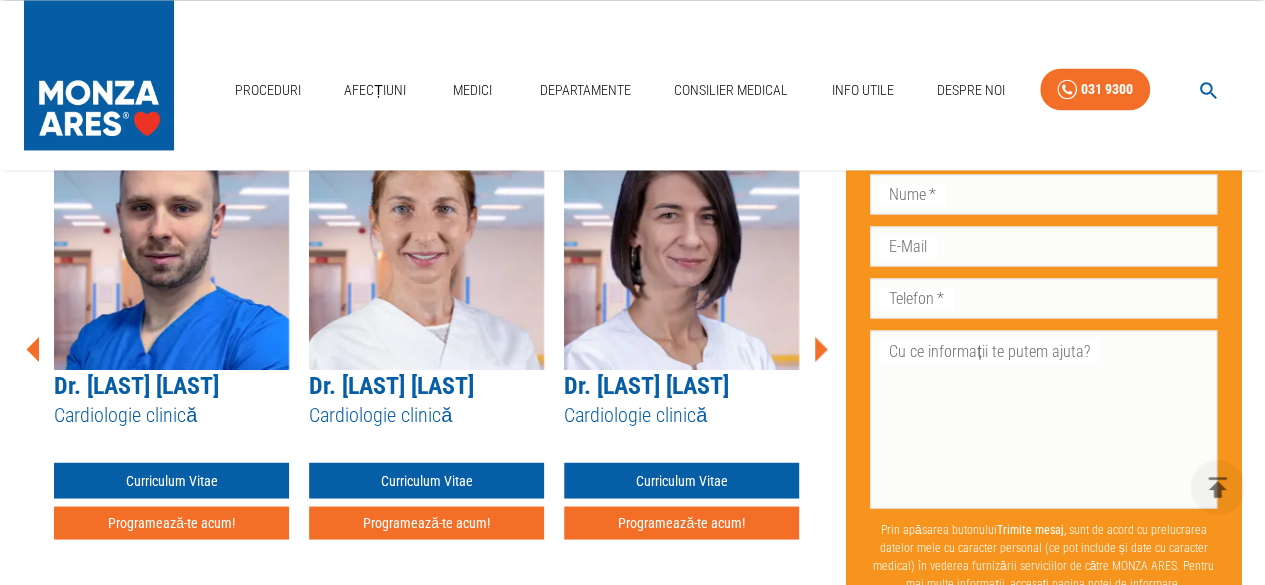 click 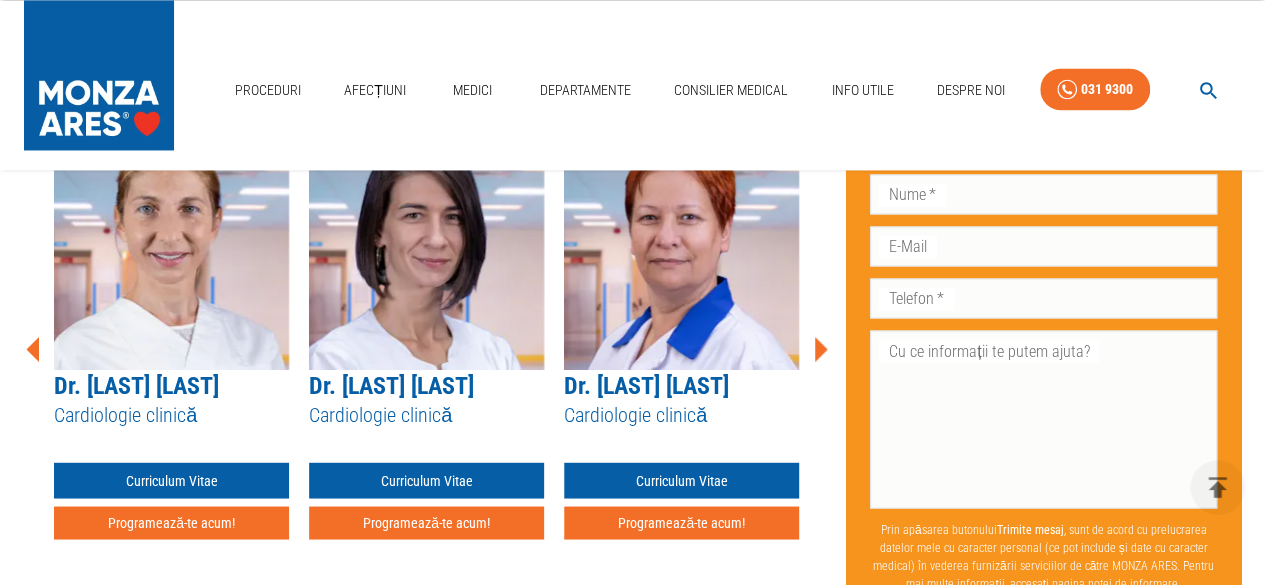 click 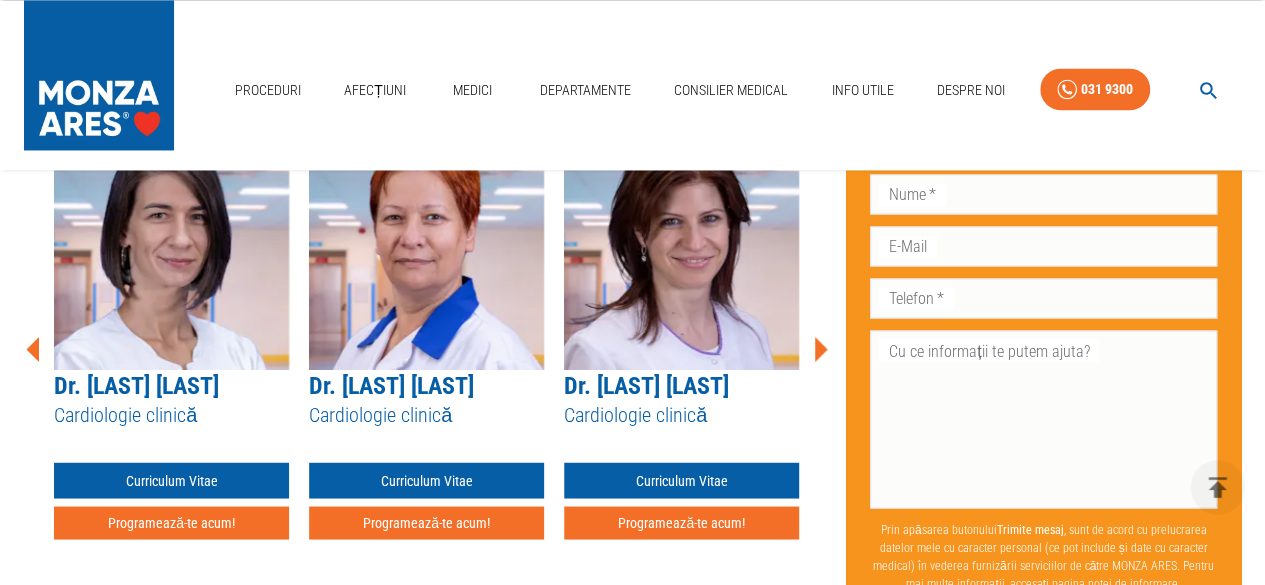 click 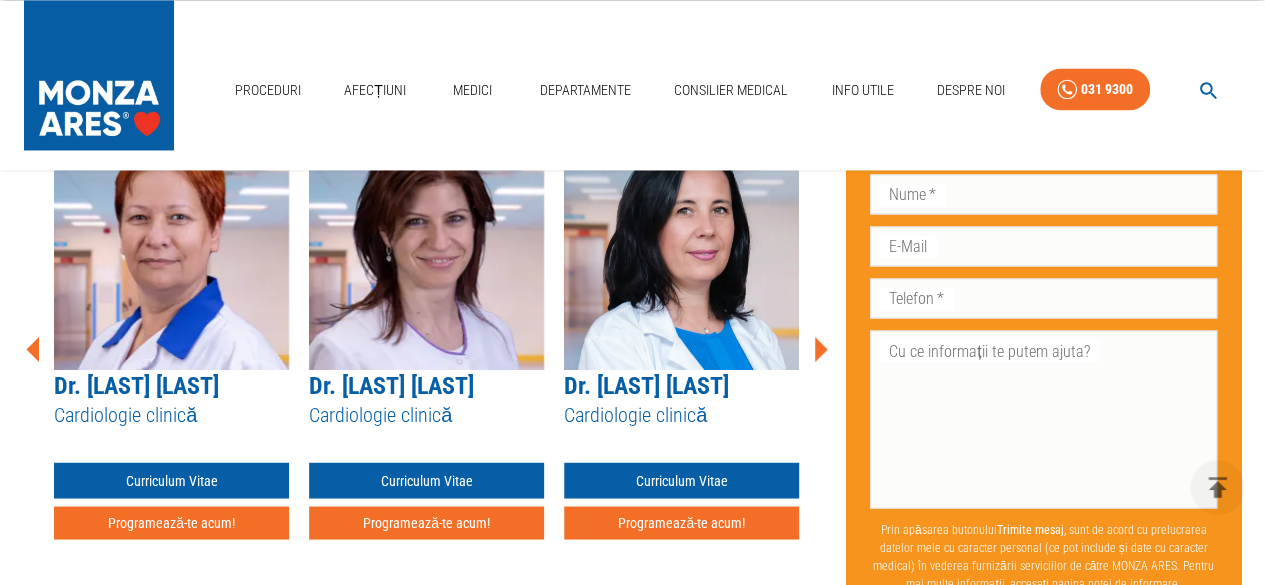 click 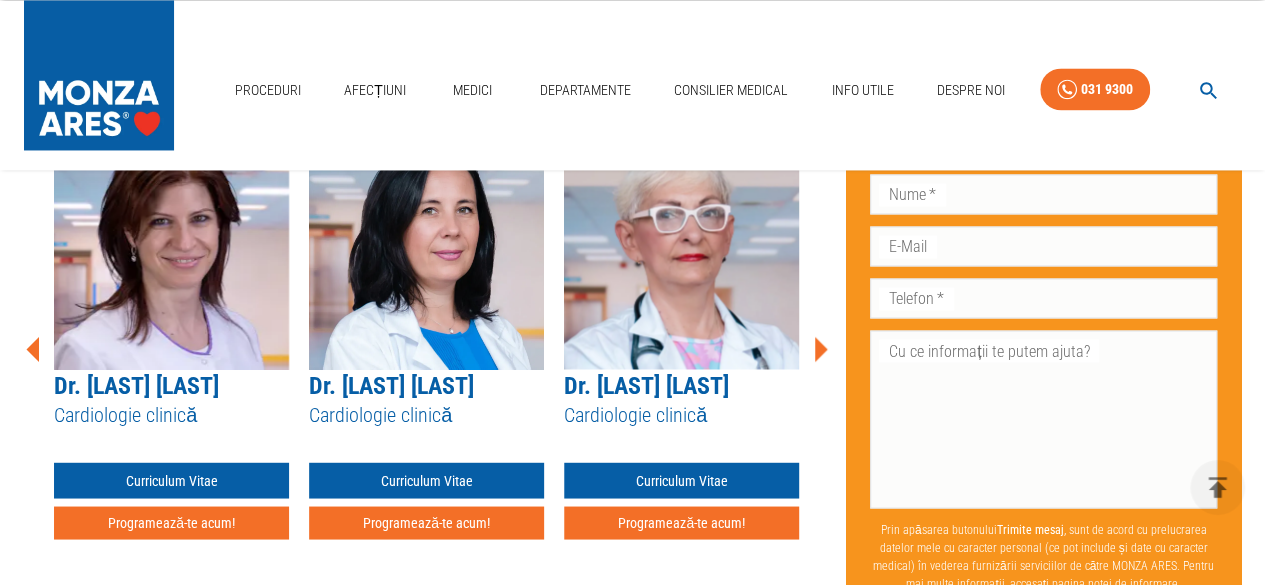click 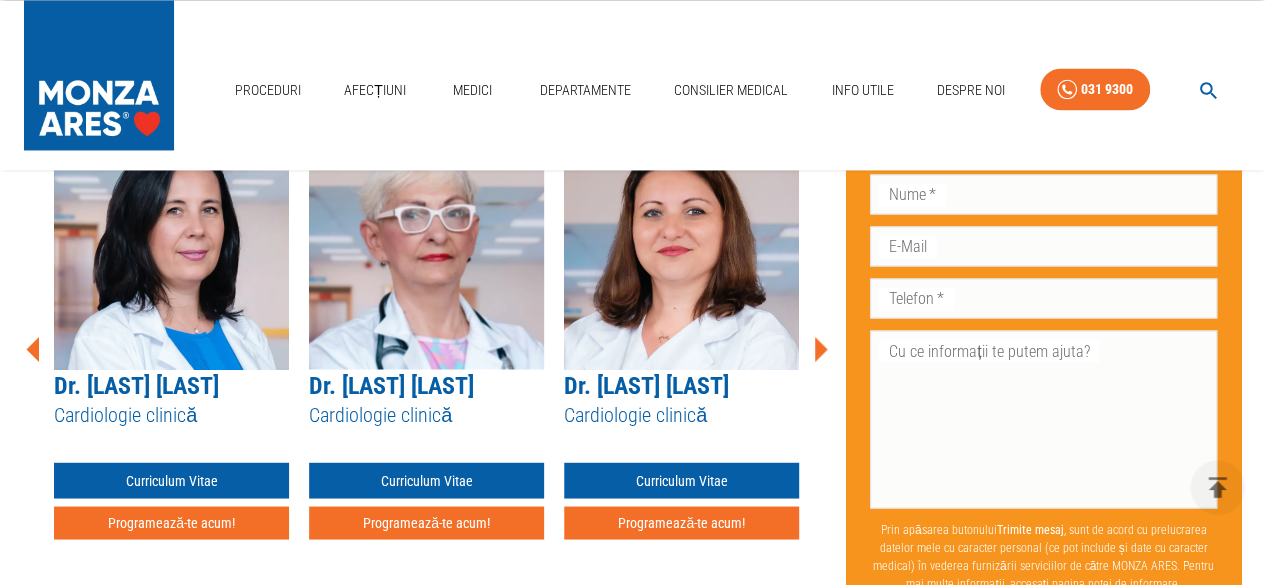 click 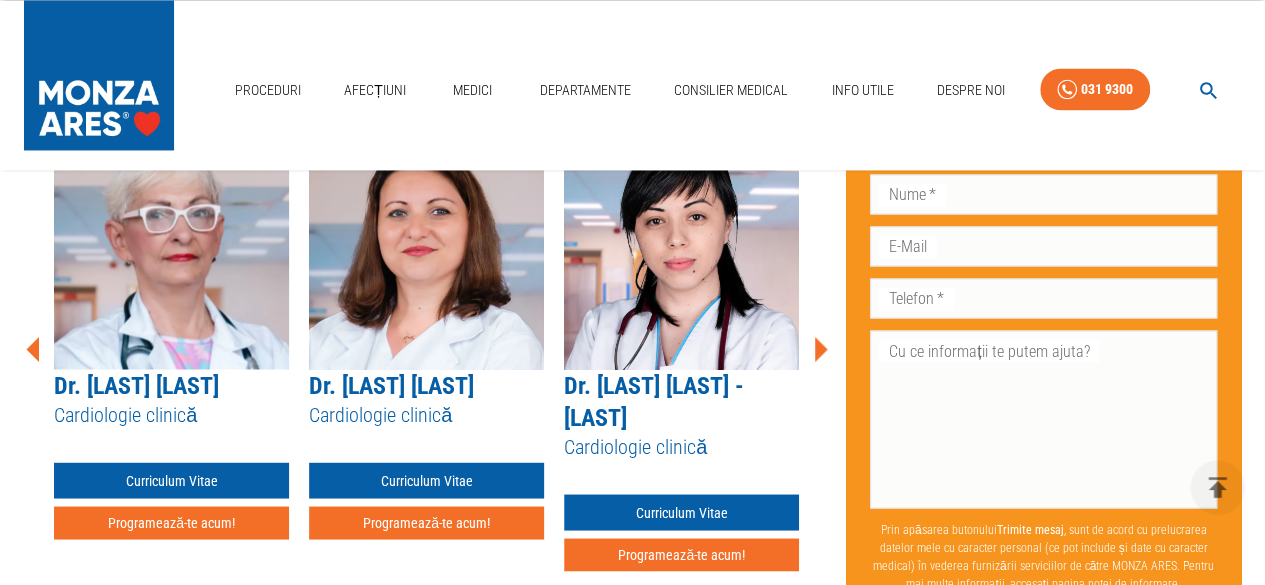 click 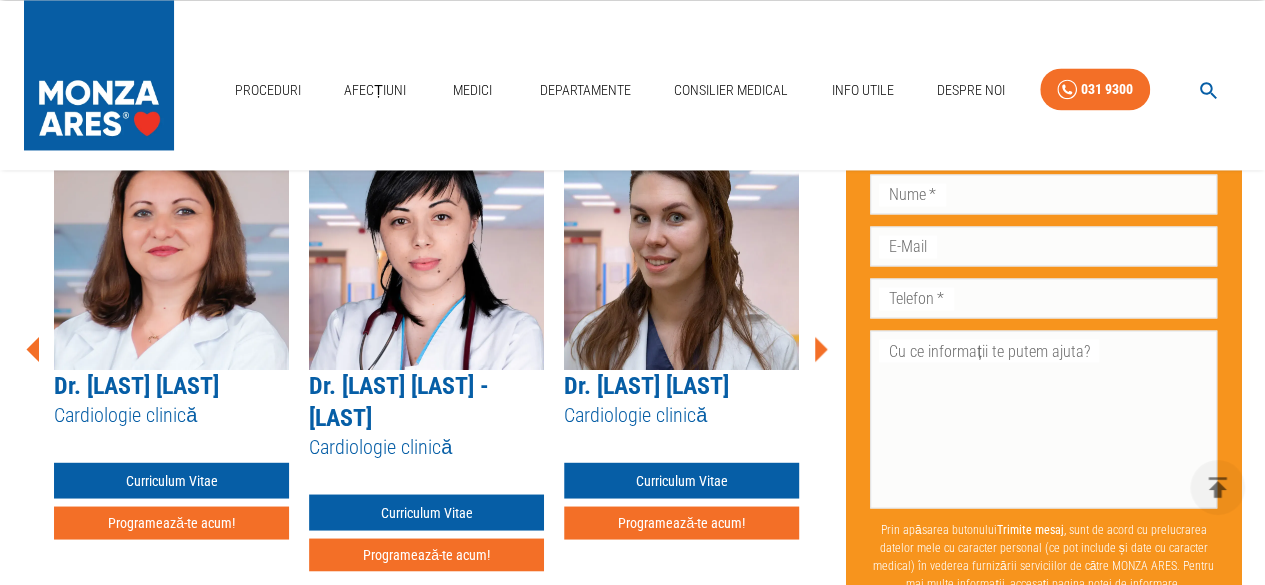 click 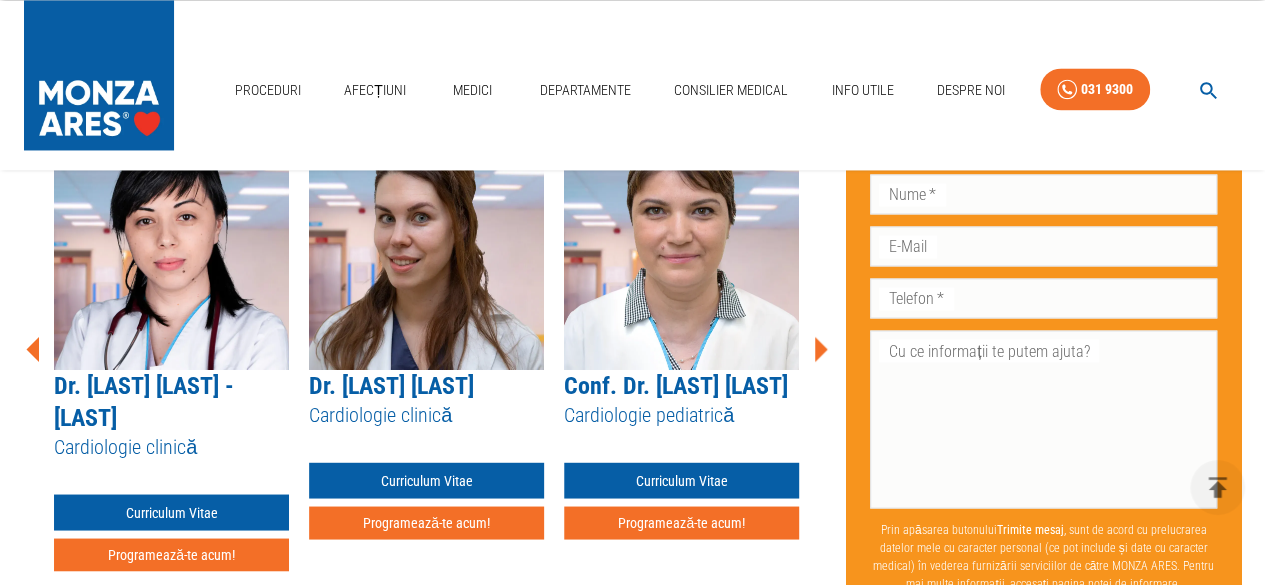 click 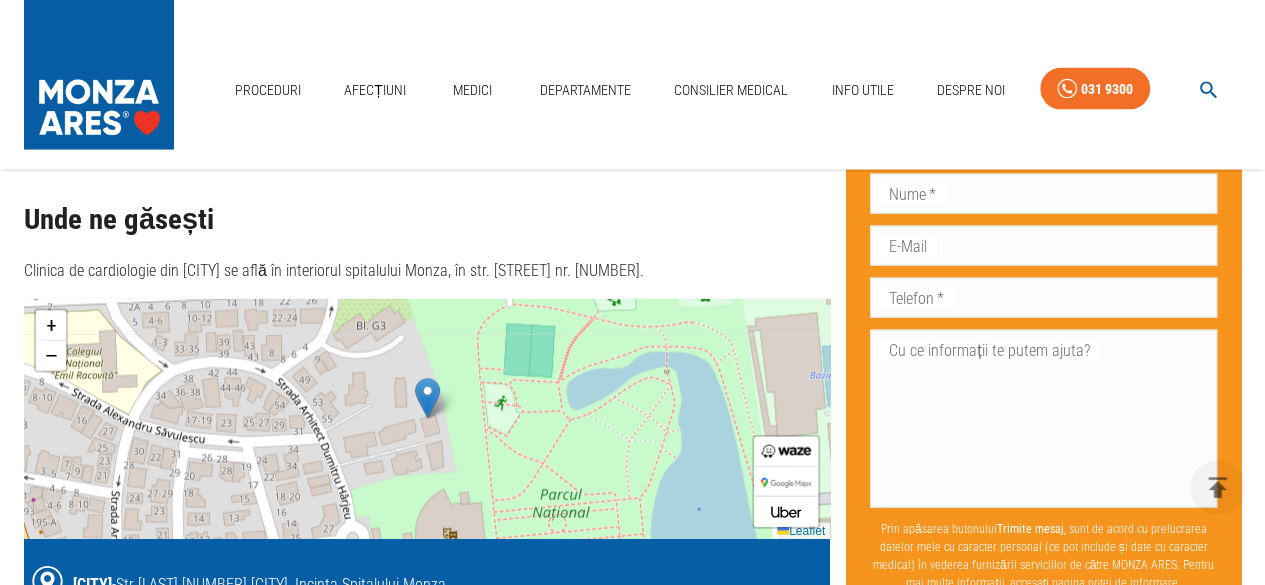scroll, scrollTop: 1968, scrollLeft: 0, axis: vertical 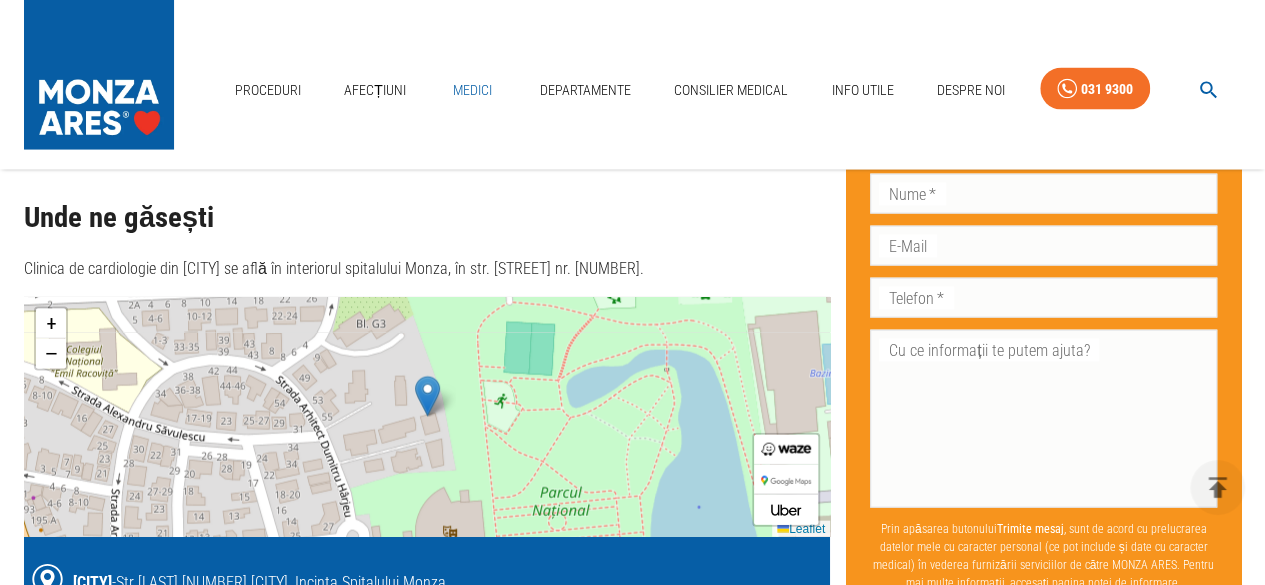 click on "Medici" at bounding box center [473, 90] 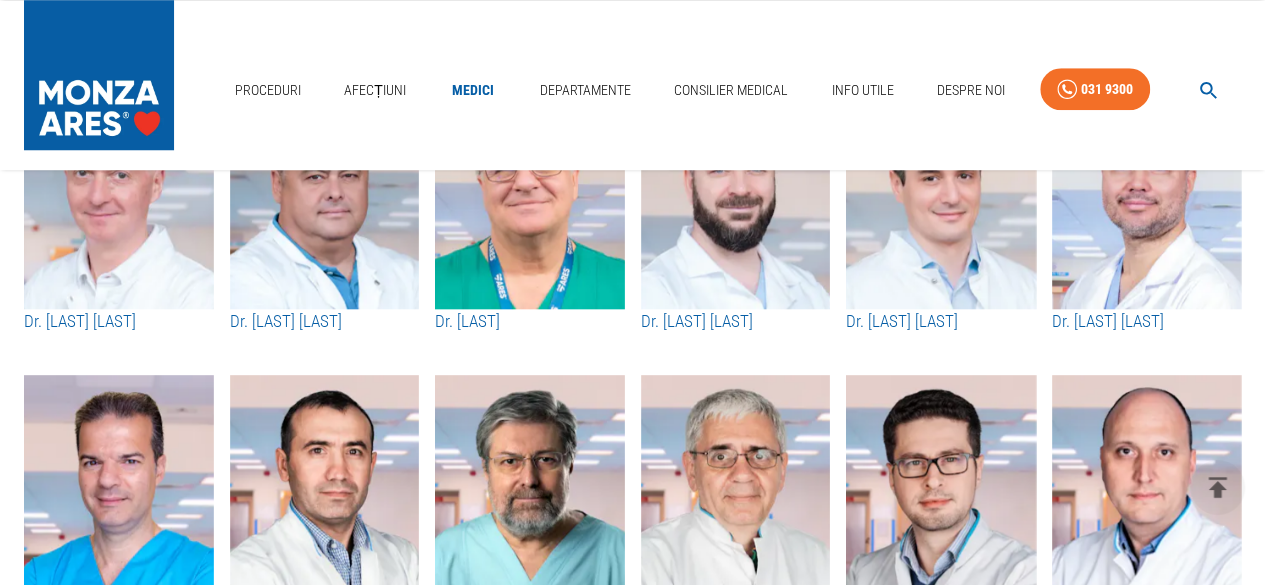 scroll, scrollTop: 700, scrollLeft: 0, axis: vertical 